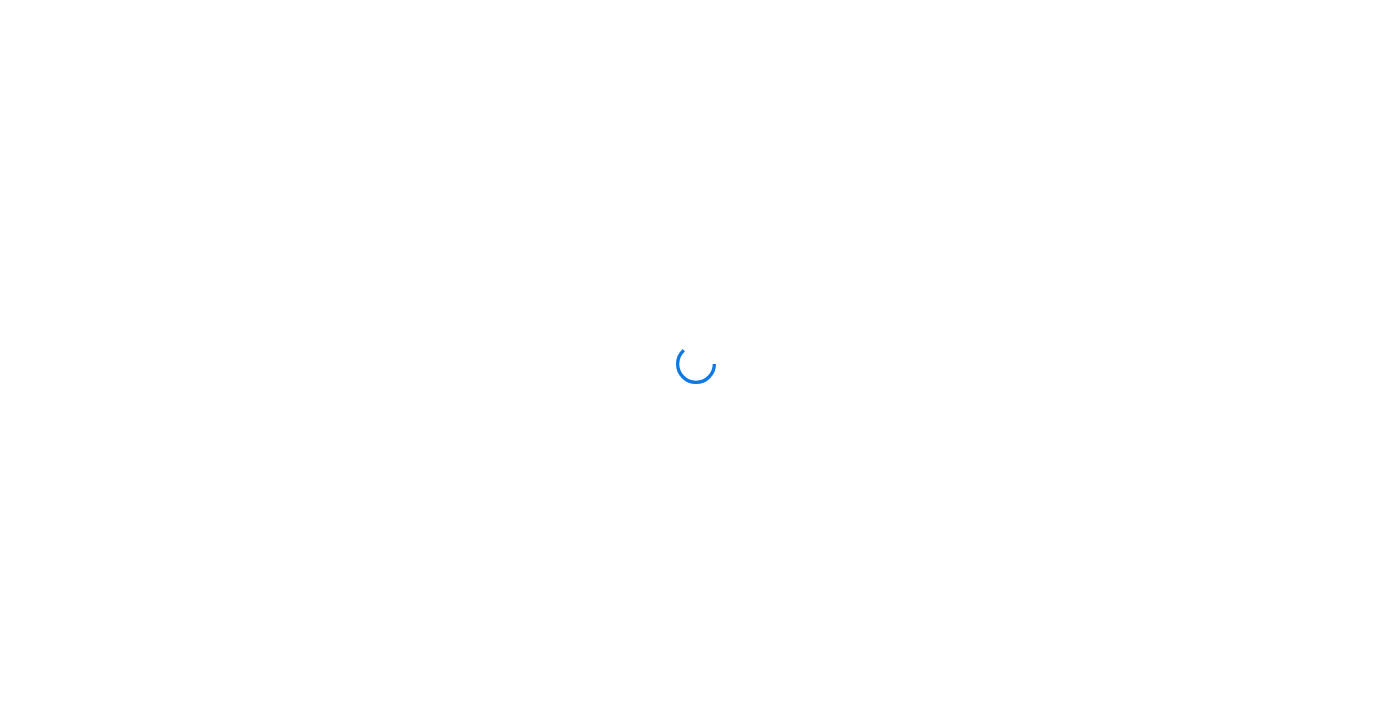 scroll, scrollTop: 0, scrollLeft: 0, axis: both 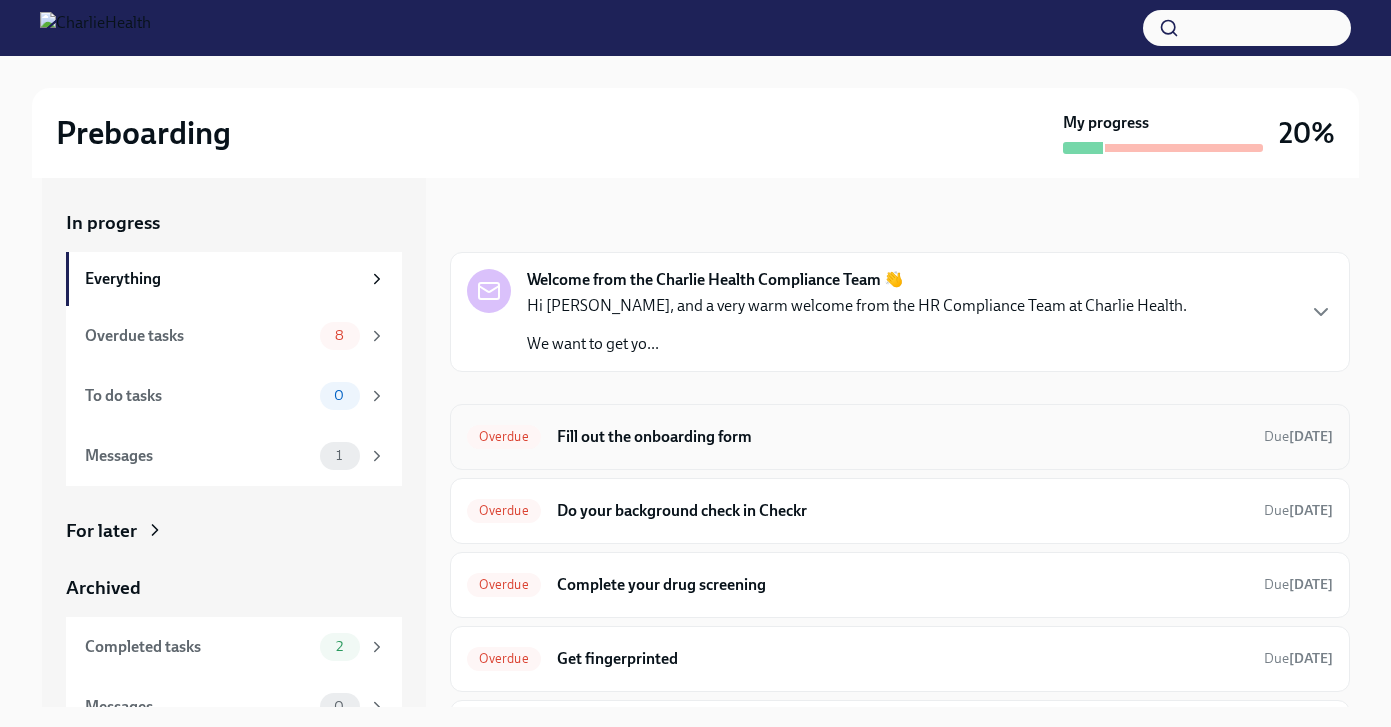 click on "Fill out the onboarding form" at bounding box center [902, 437] 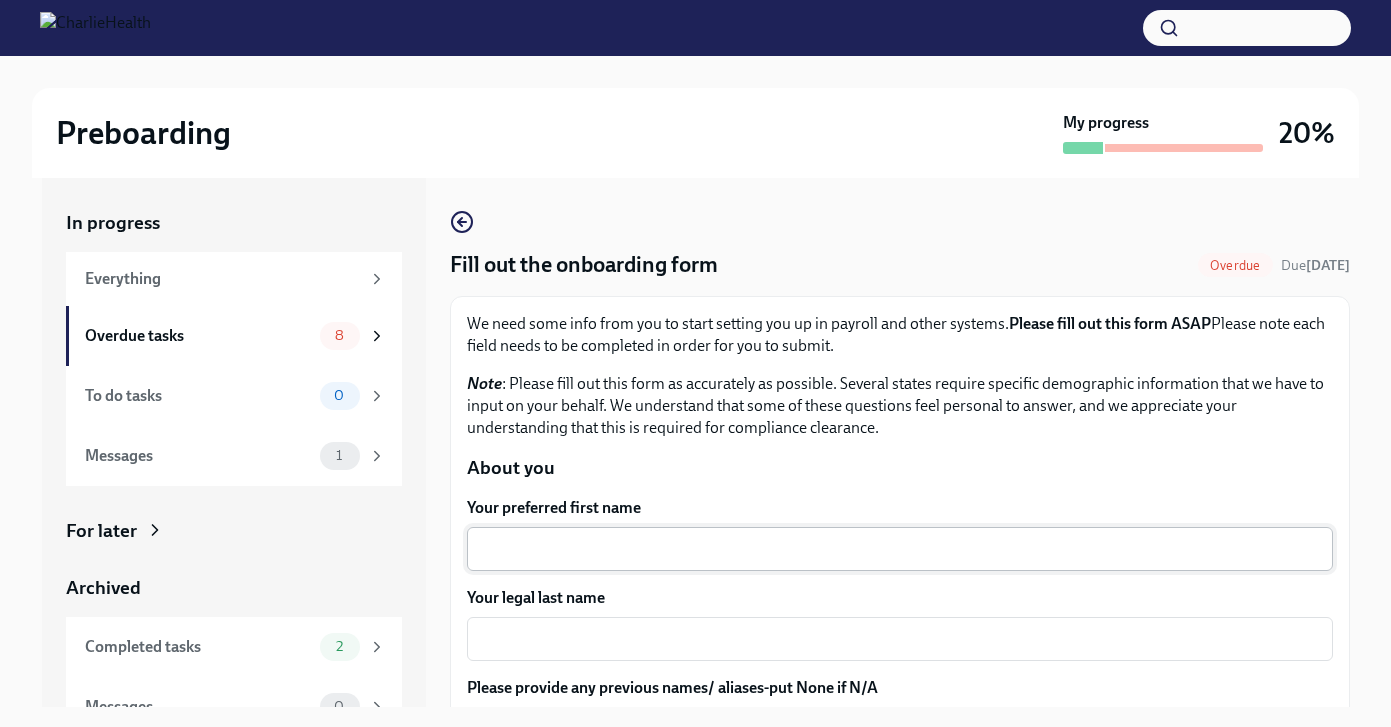 click on "Your preferred first name" at bounding box center (900, 549) 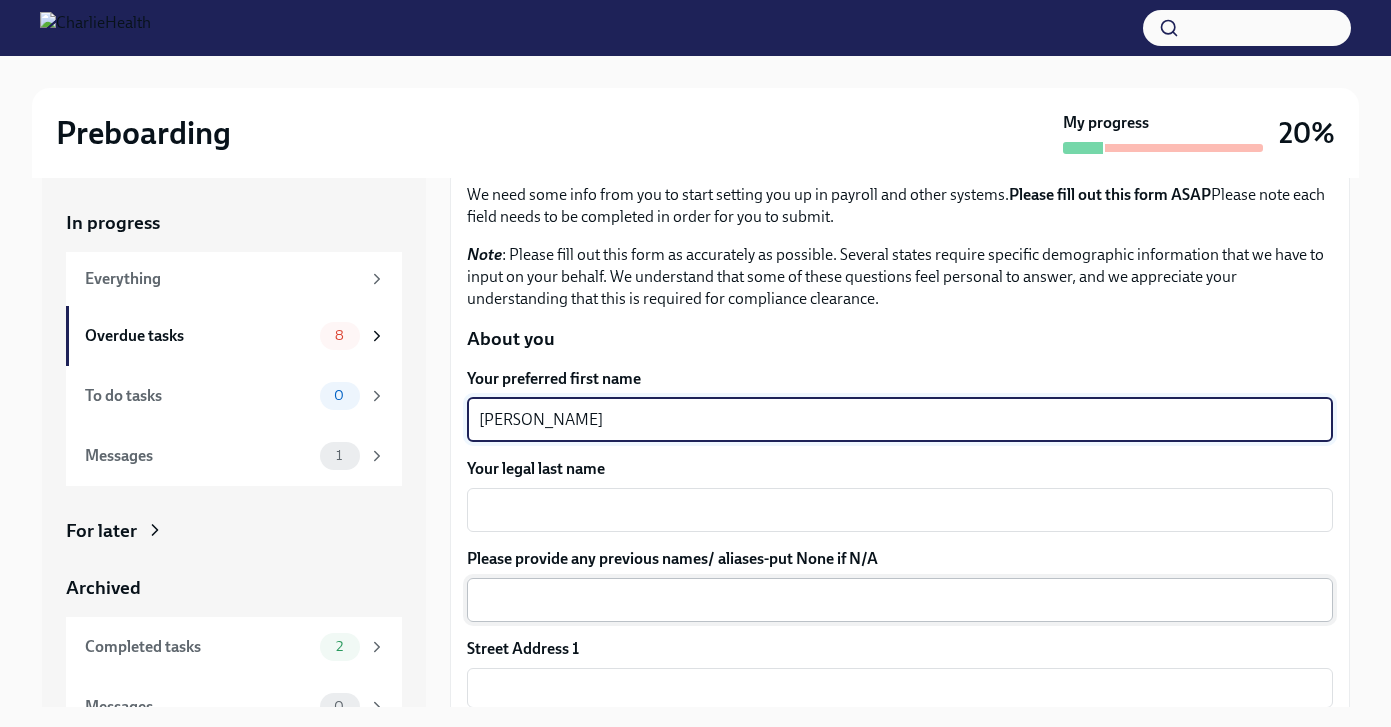 scroll, scrollTop: 135, scrollLeft: 0, axis: vertical 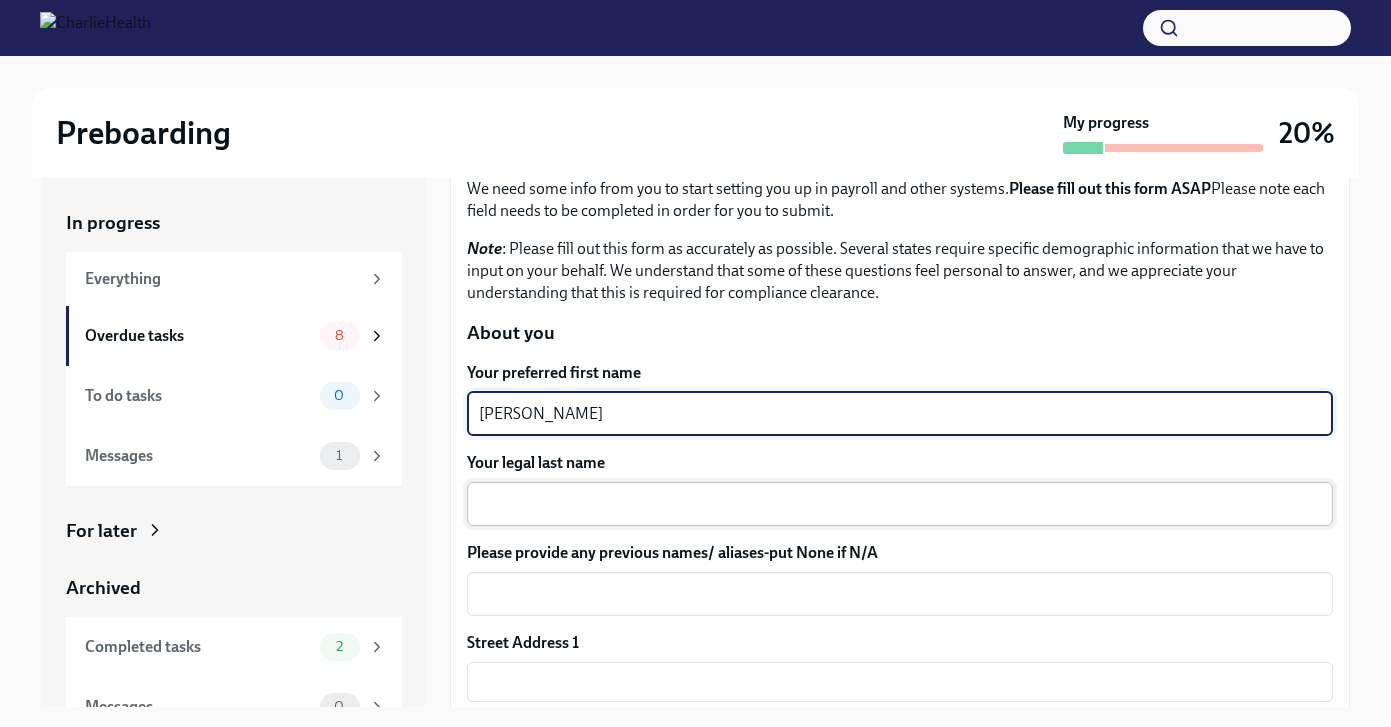 click on "Your legal last name" at bounding box center (900, 504) 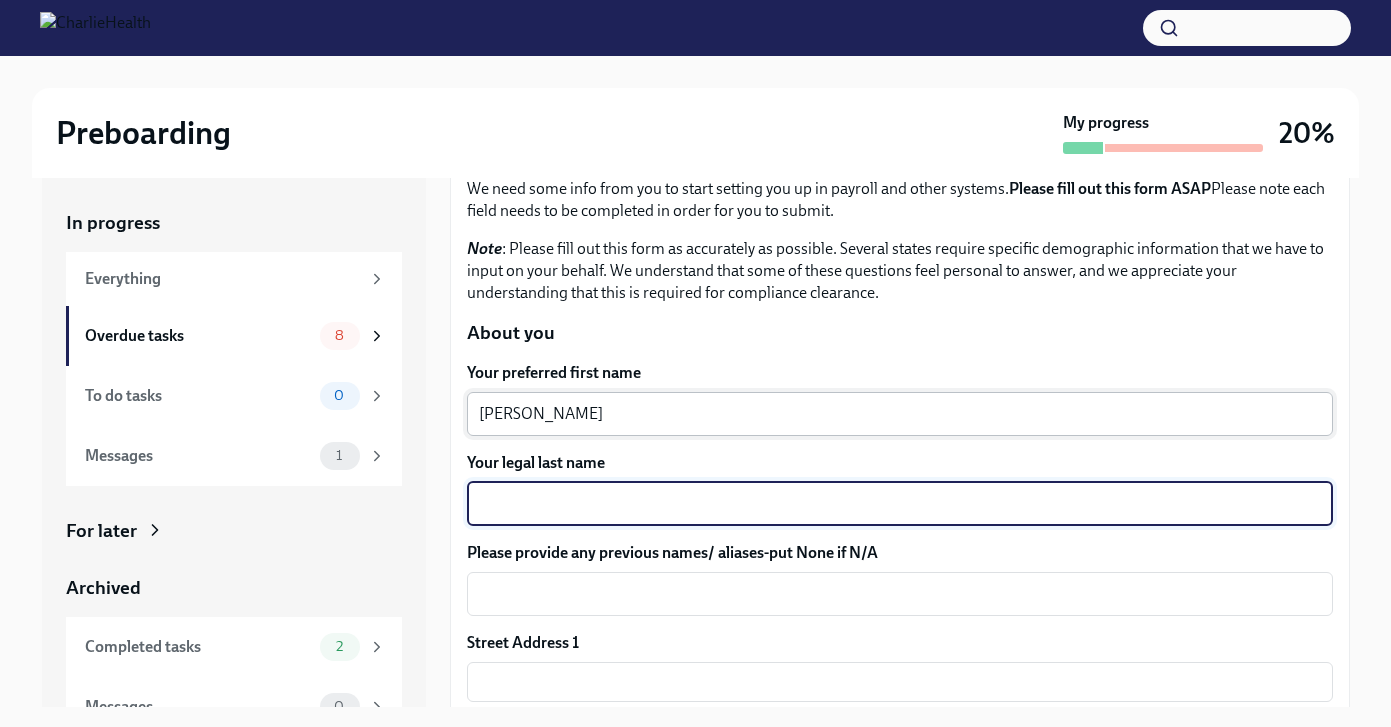 click on "[PERSON_NAME]" at bounding box center [900, 414] 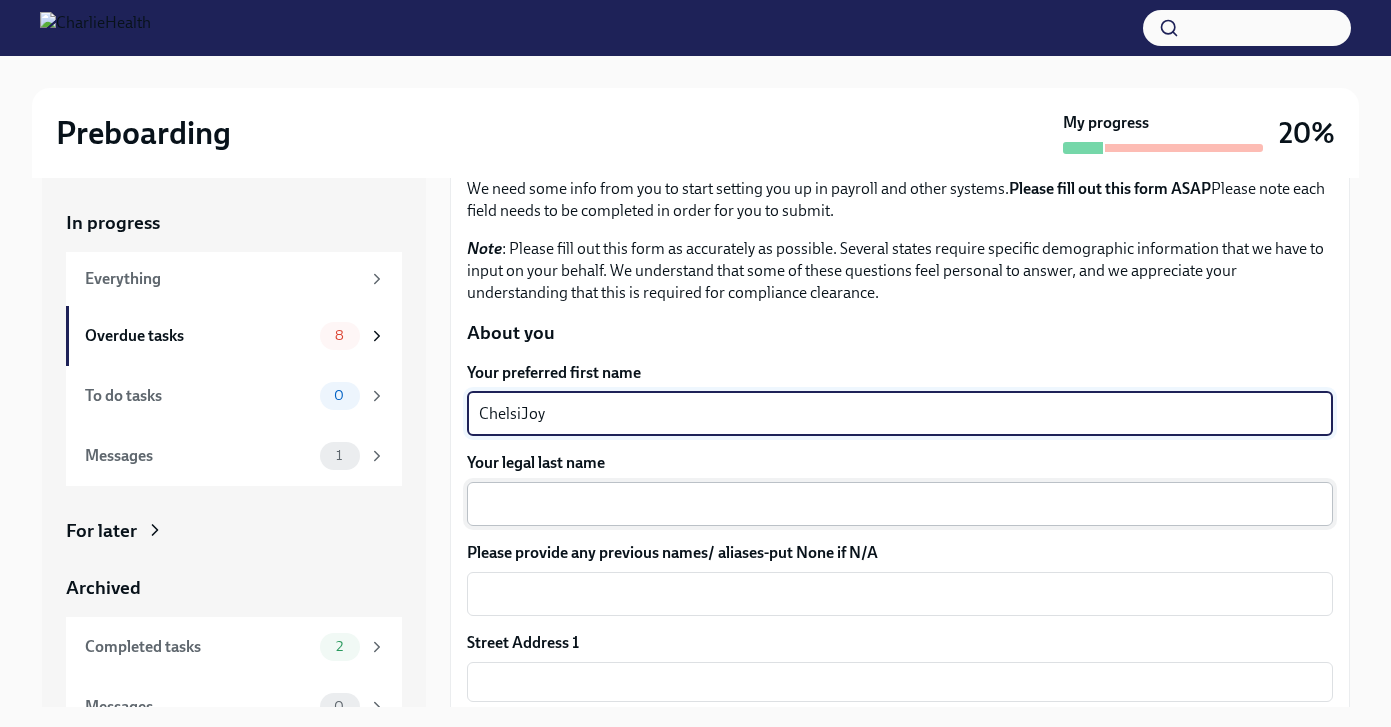 type on "ChelsiJoy" 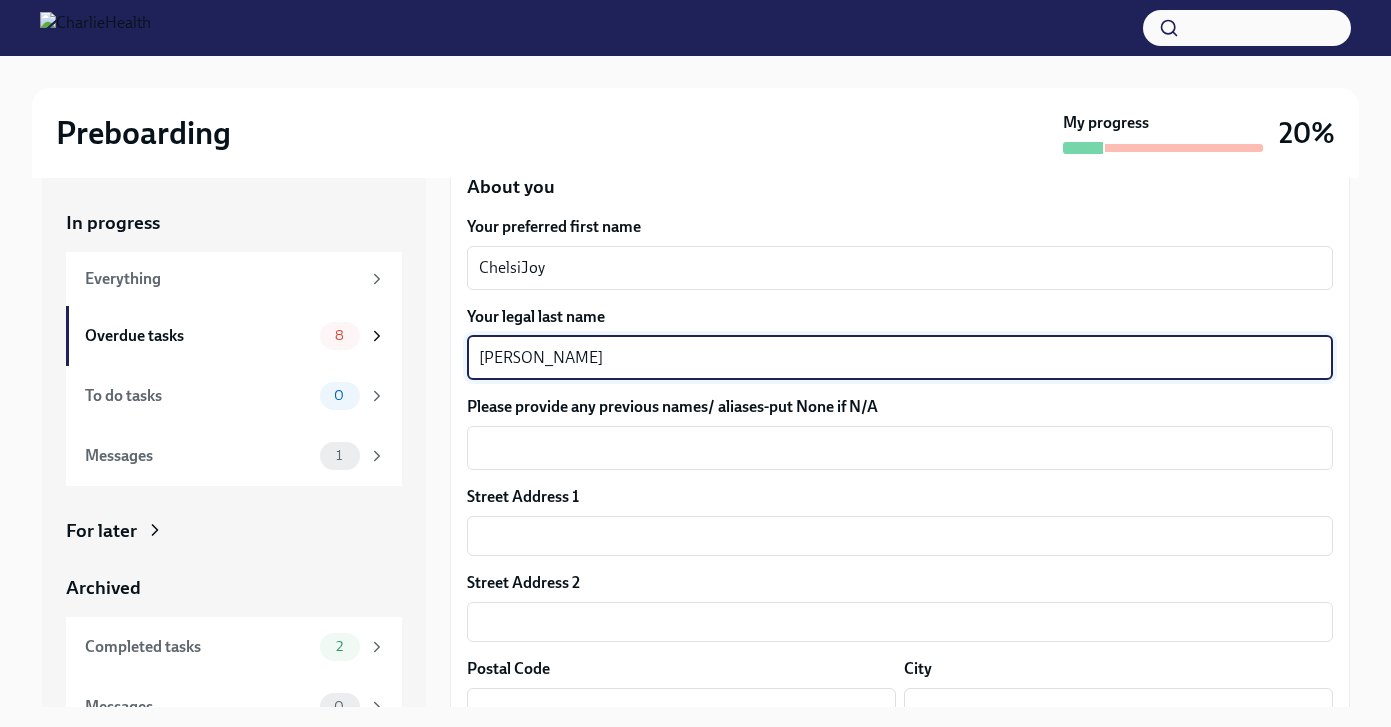 scroll, scrollTop: 297, scrollLeft: 0, axis: vertical 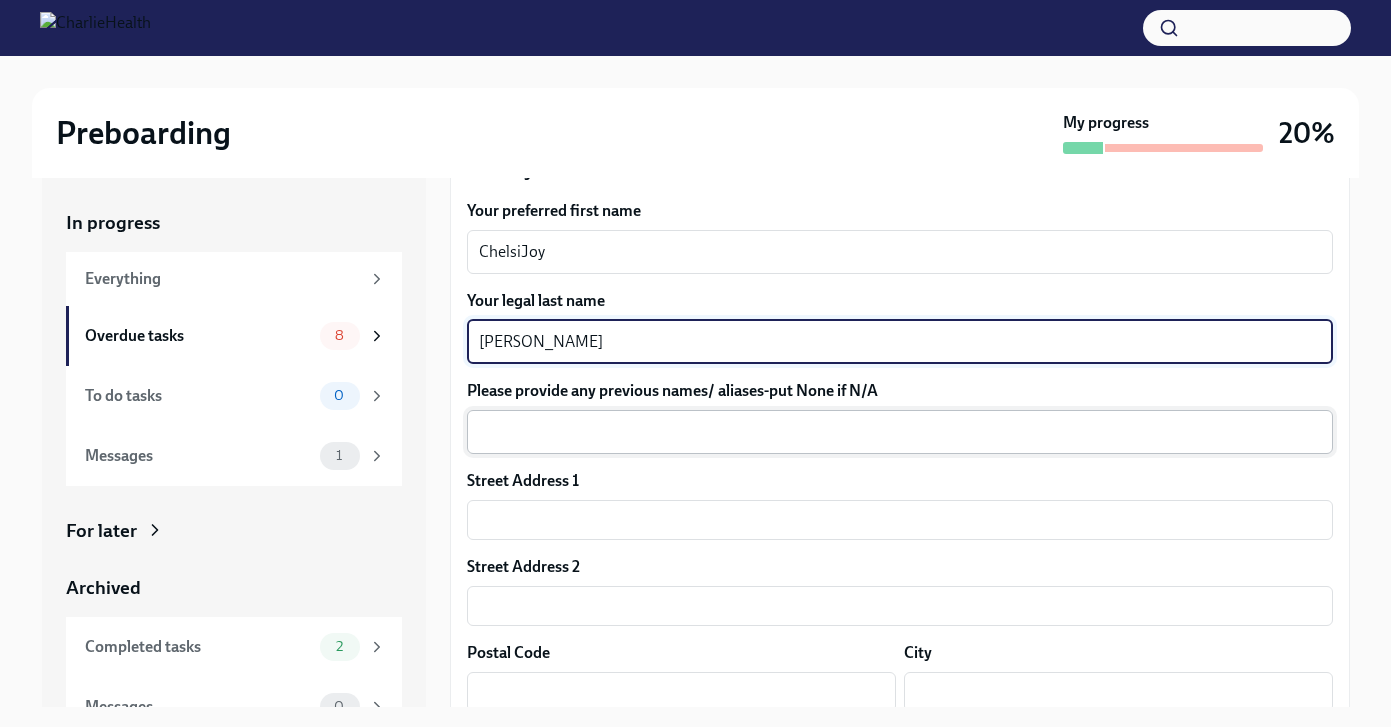 type on "[PERSON_NAME]" 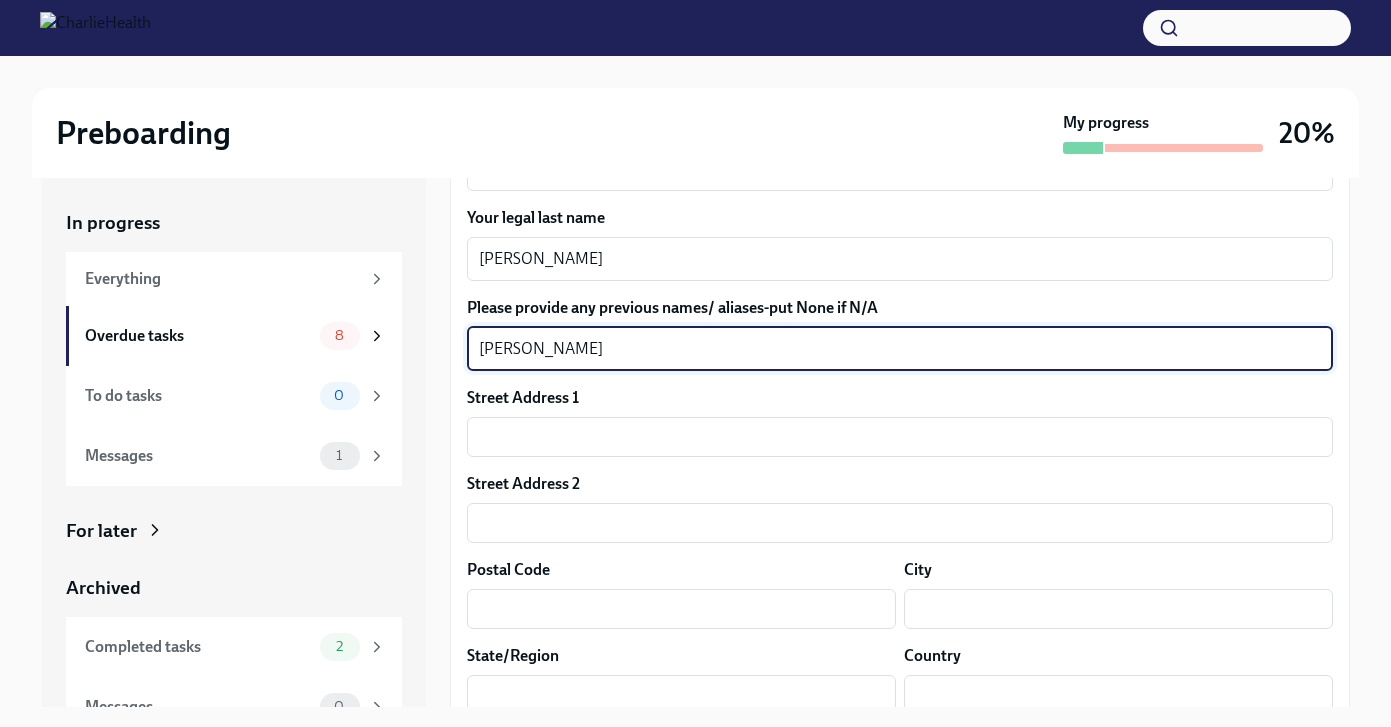 scroll, scrollTop: 448, scrollLeft: 0, axis: vertical 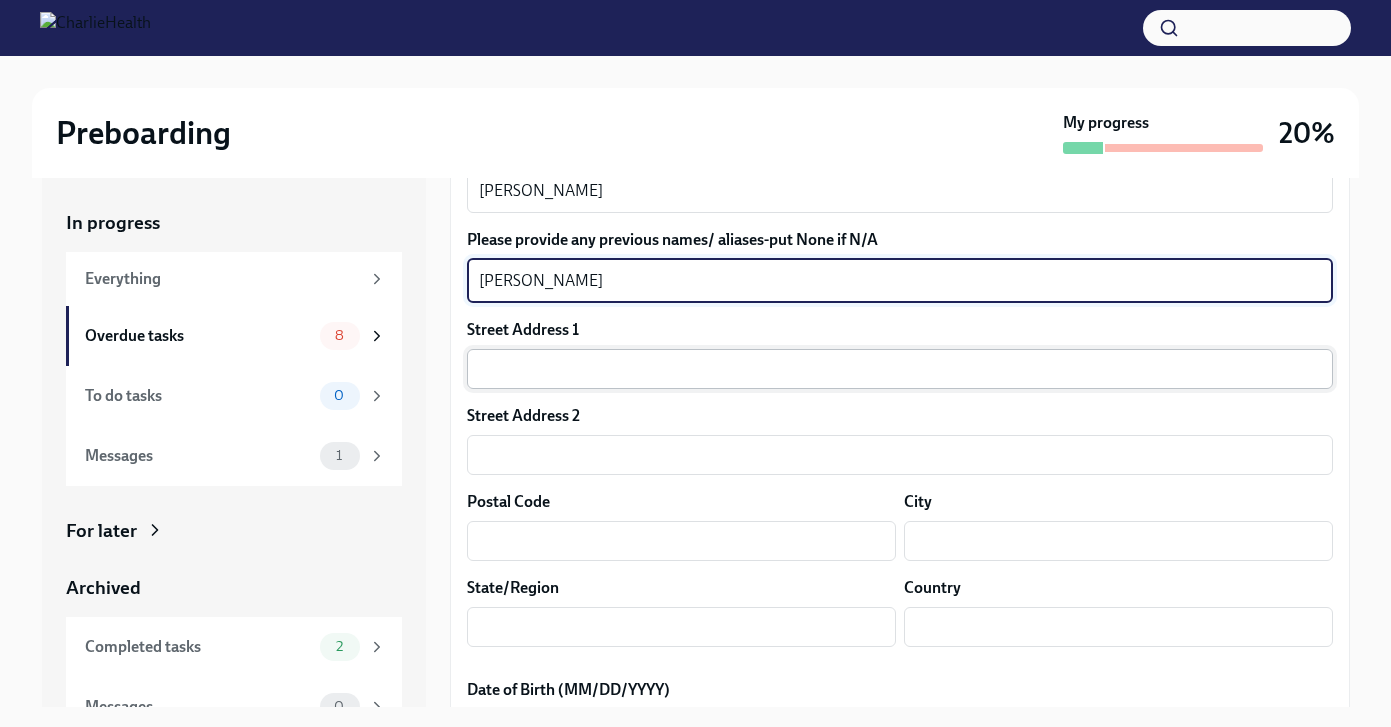 type on "[PERSON_NAME]" 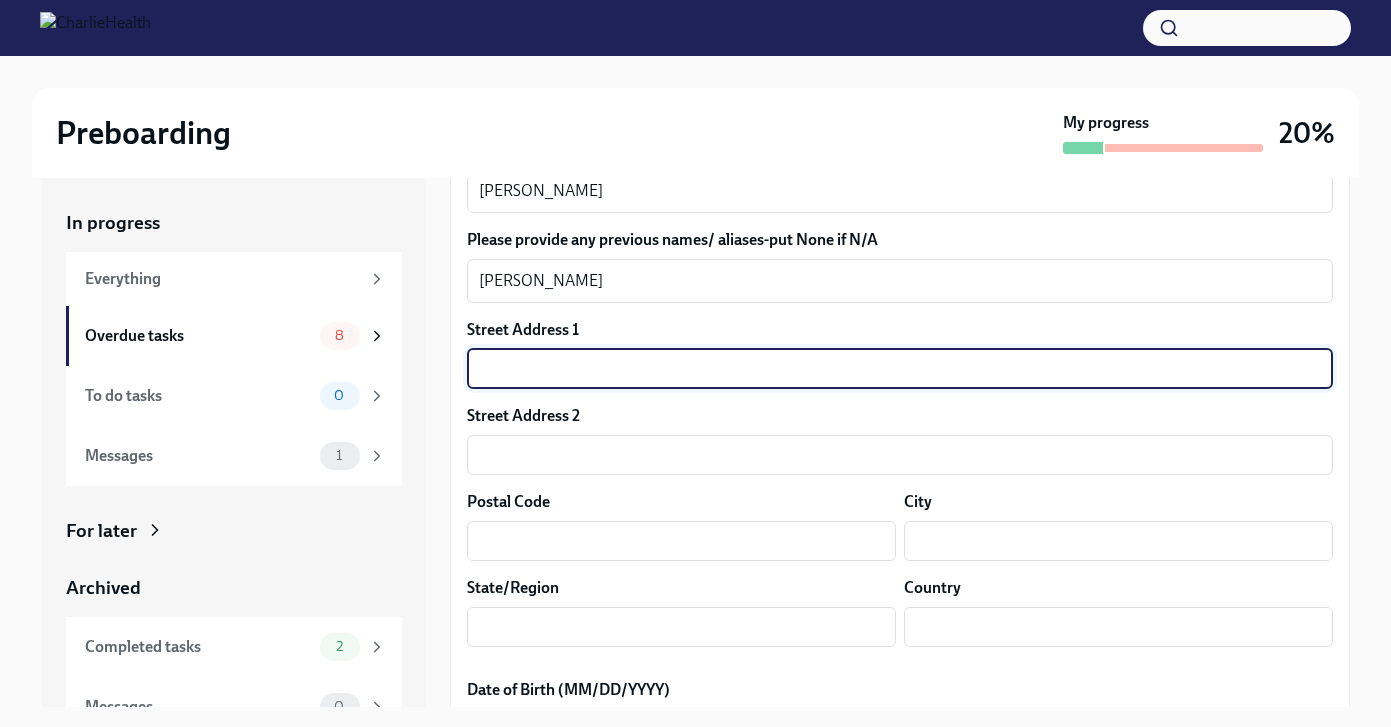 type on "[STREET_ADDRESS]" 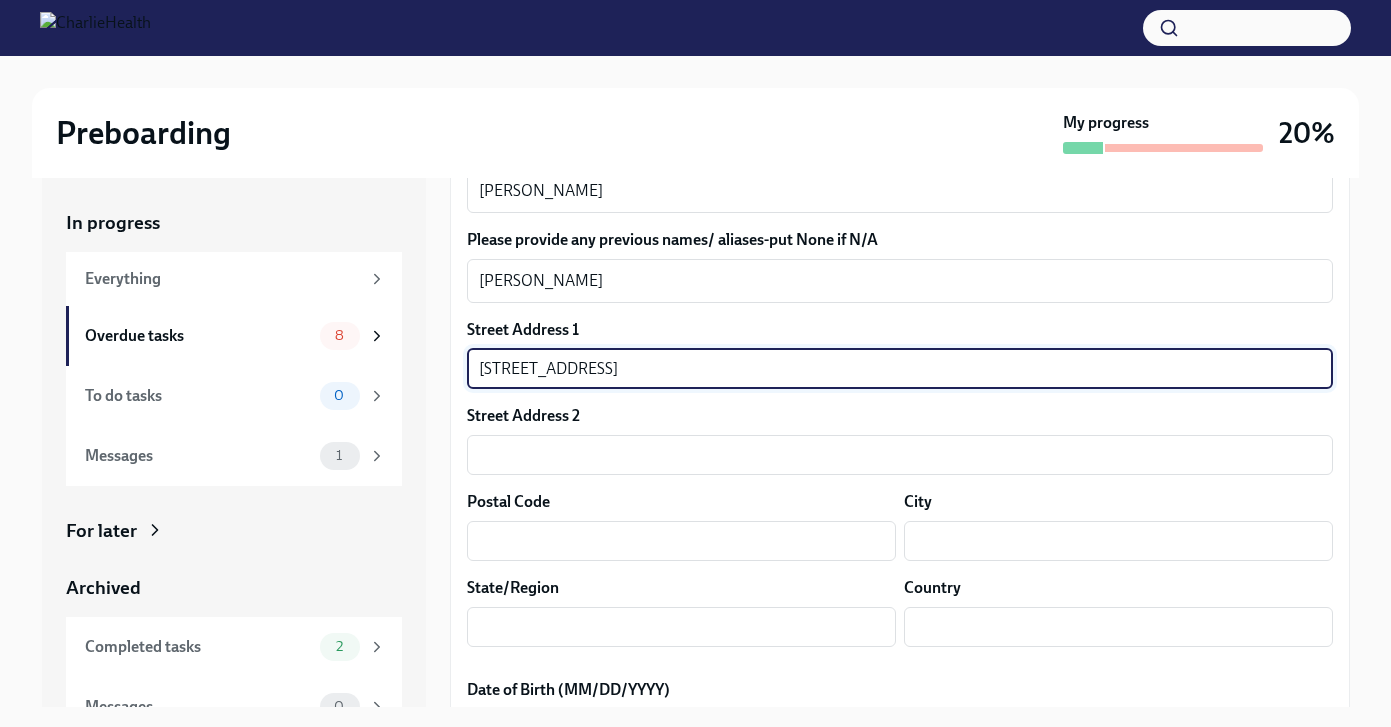 type on "84043-1382" 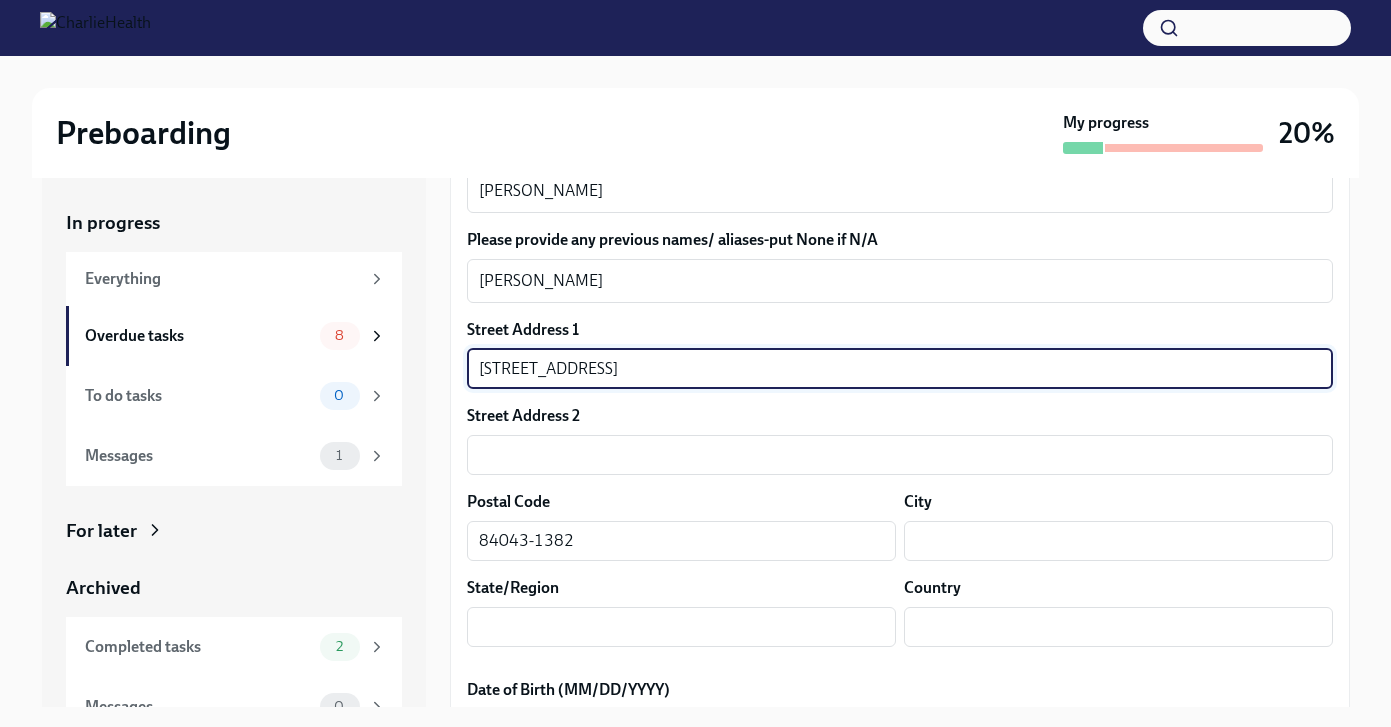 type on "Lehi" 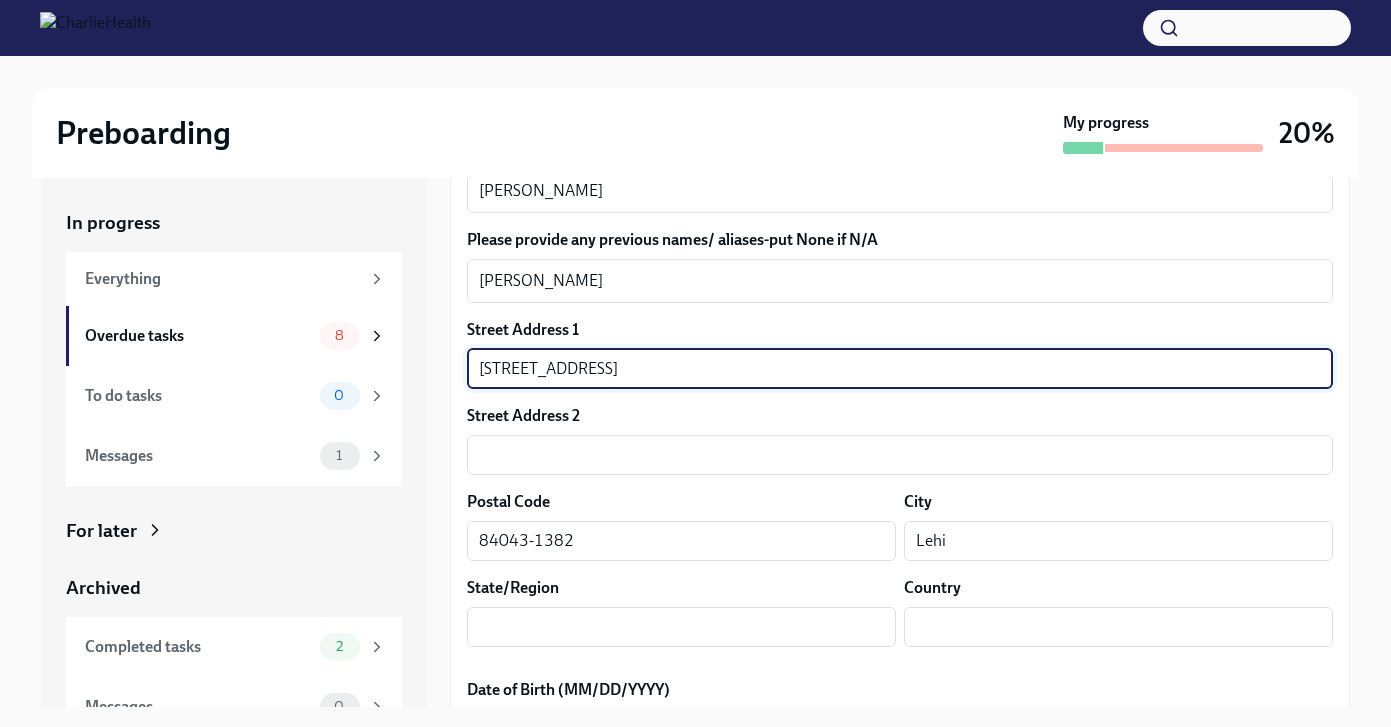type on "UT" 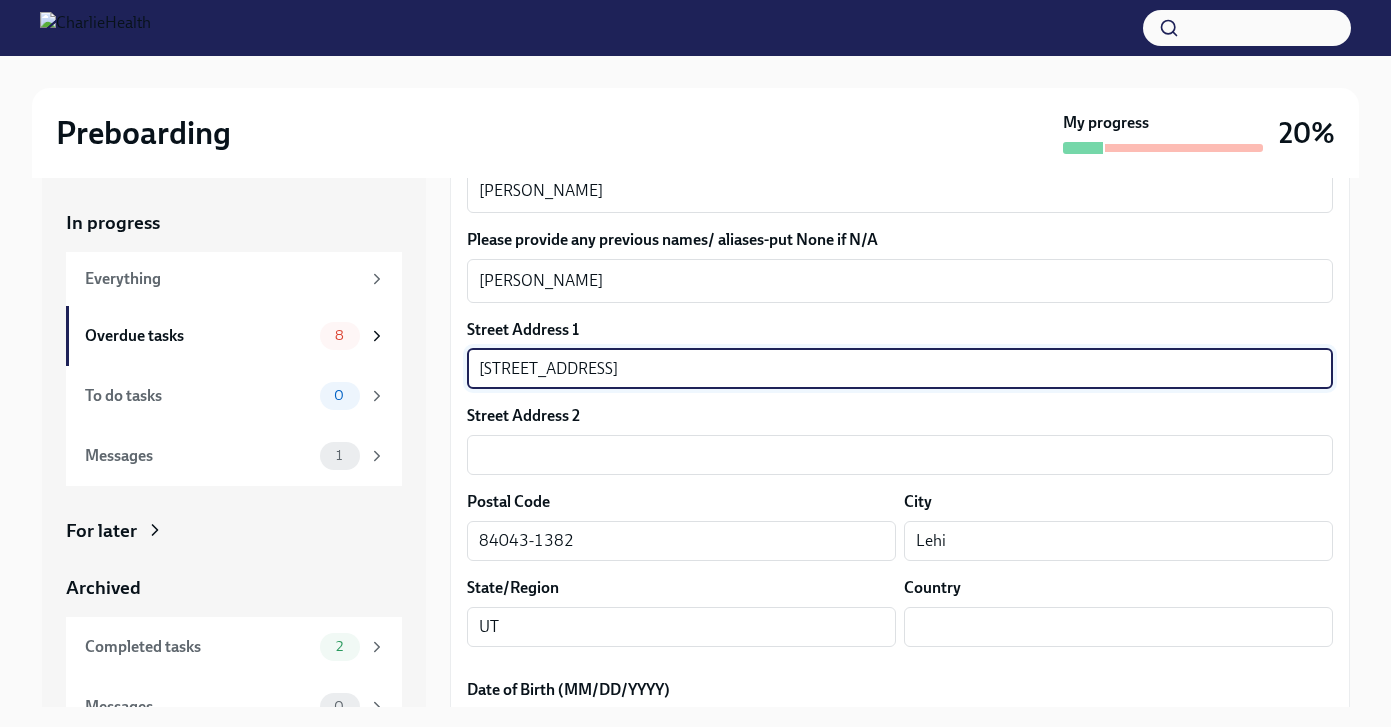 type on "US" 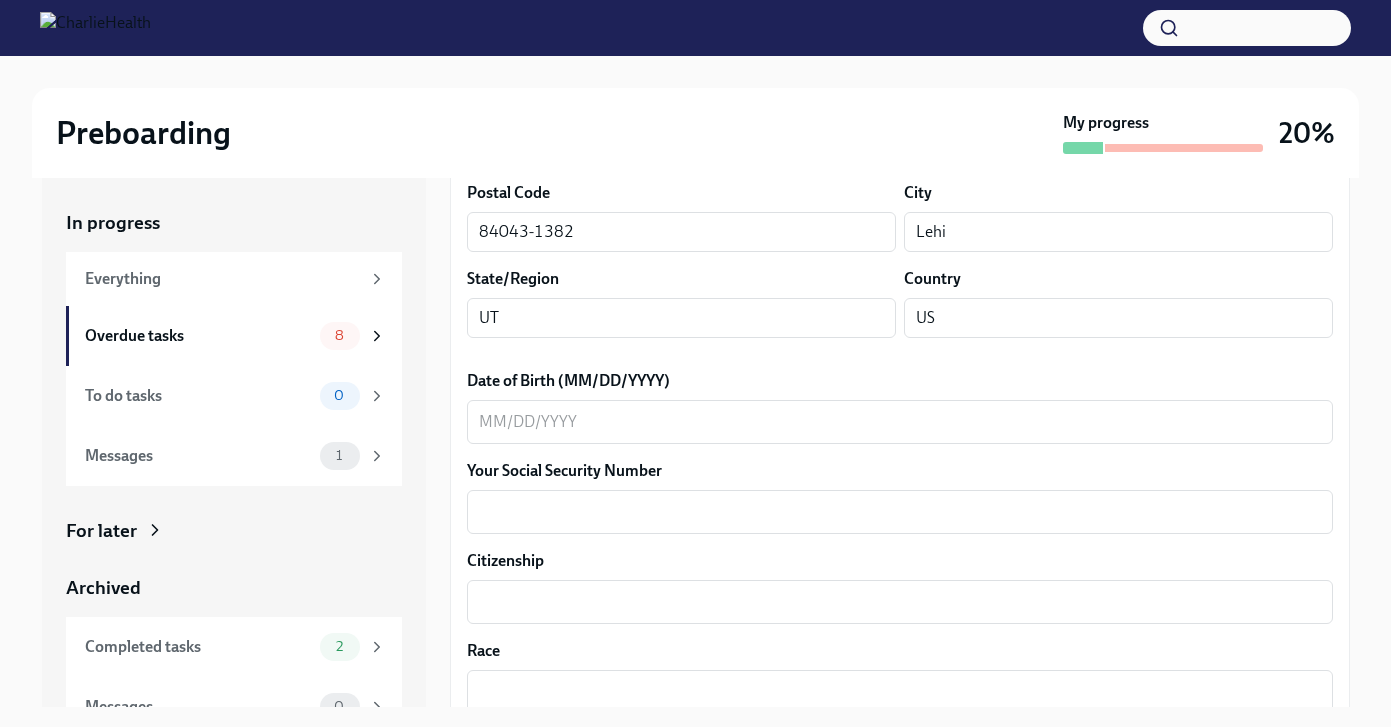 scroll, scrollTop: 781, scrollLeft: 0, axis: vertical 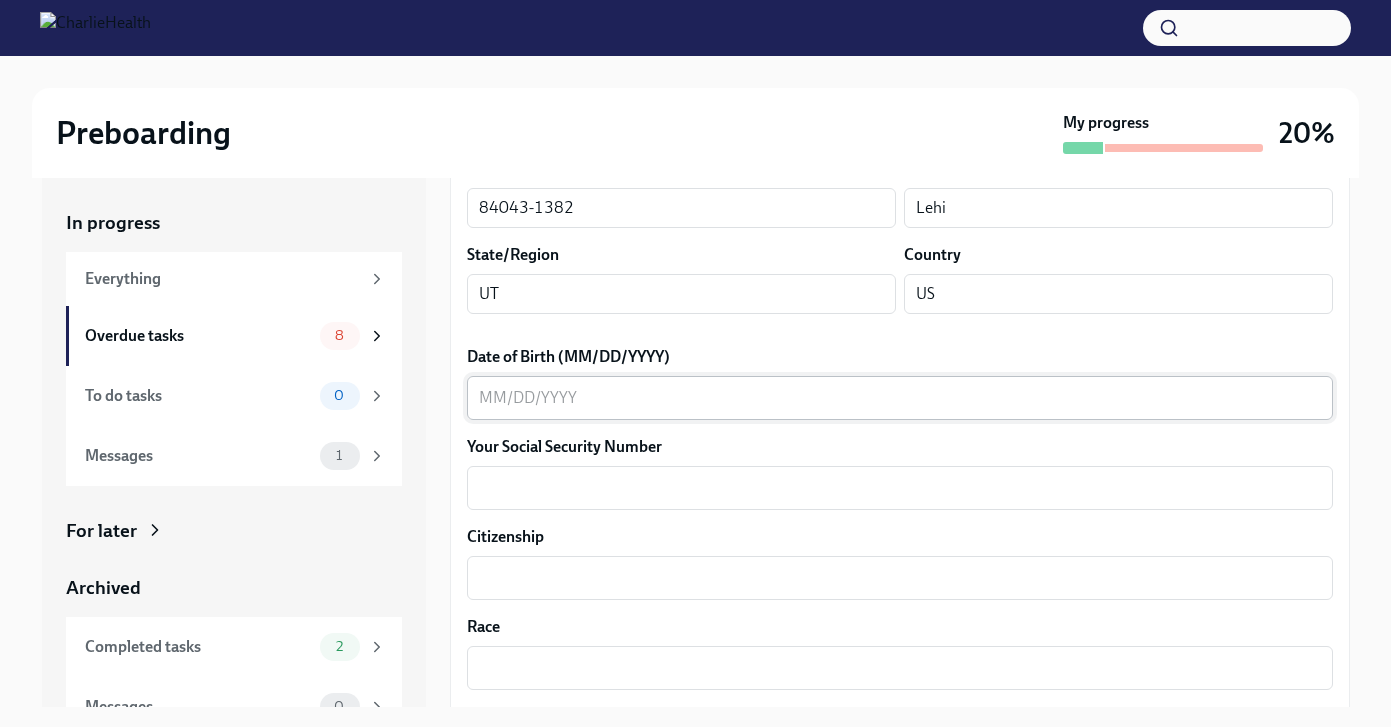 click on "Date of Birth (MM/DD/YYYY)" at bounding box center (900, 398) 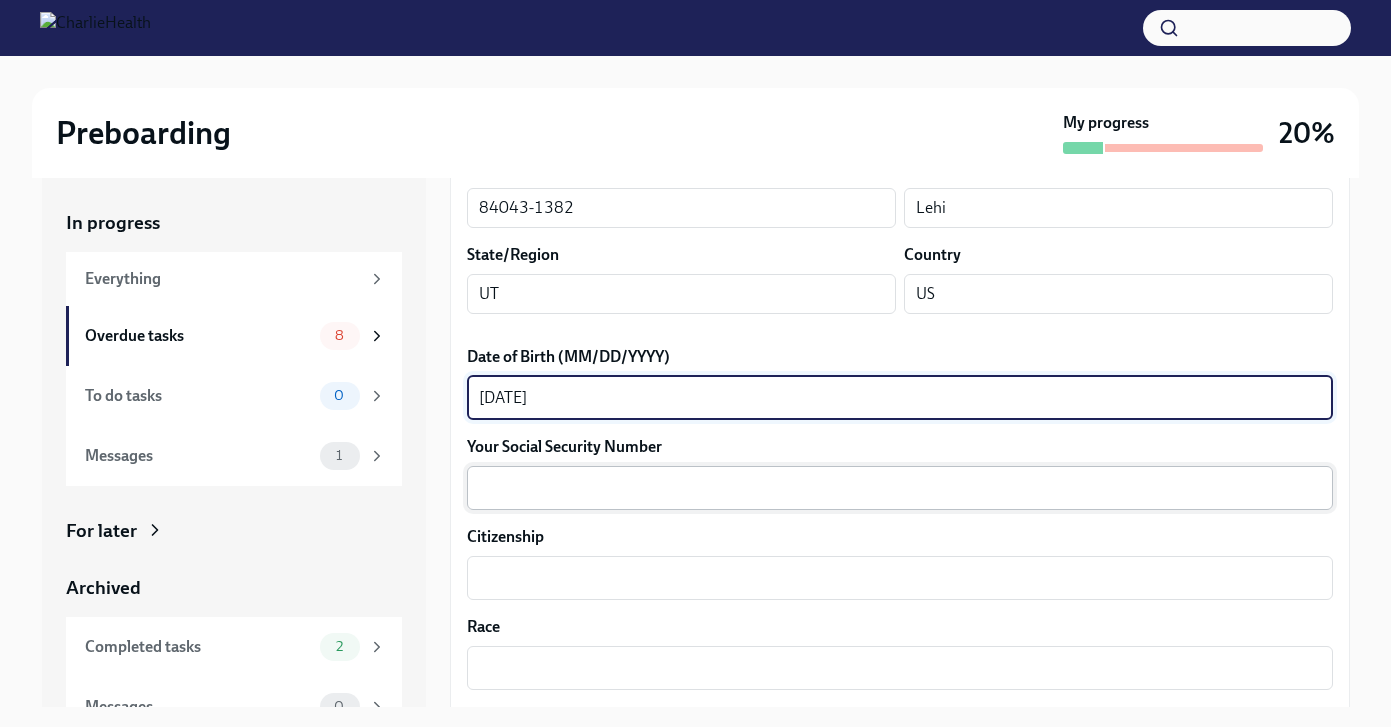 type on "[DATE]" 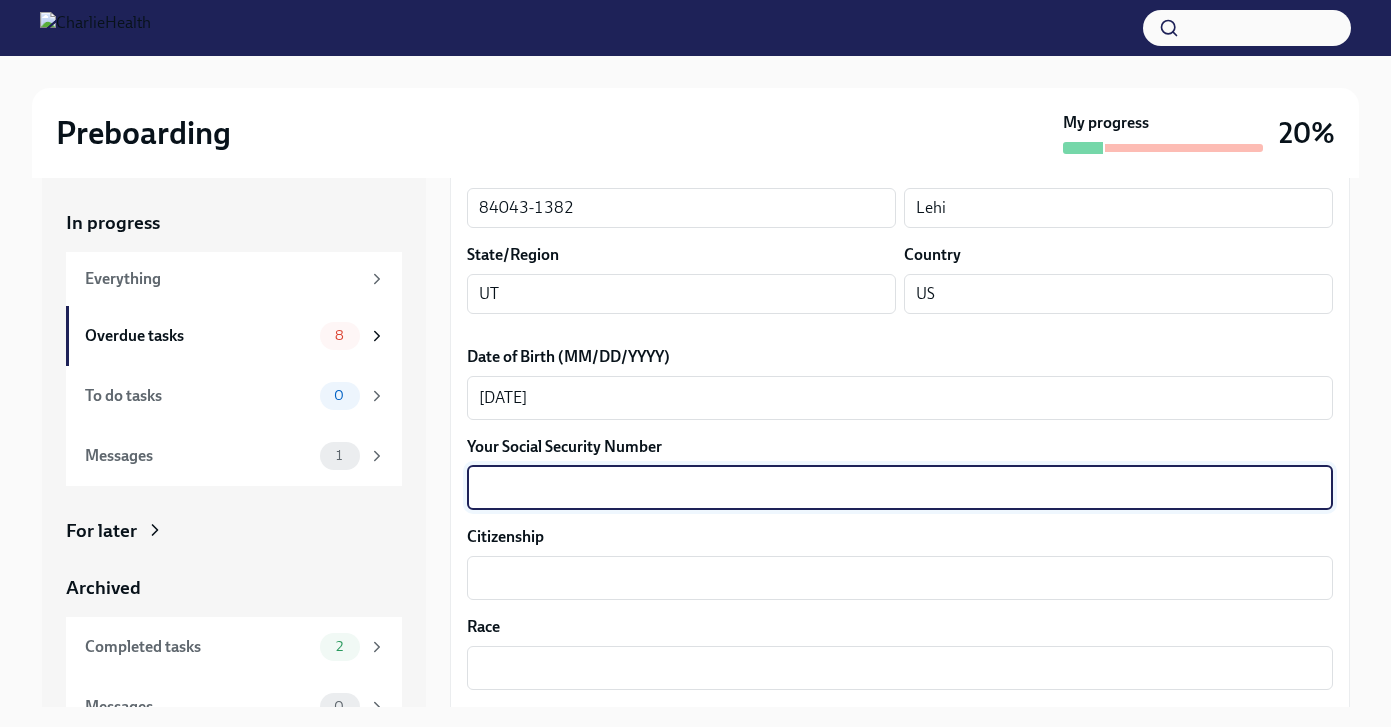 click on "Your Social Security Number" at bounding box center (900, 488) 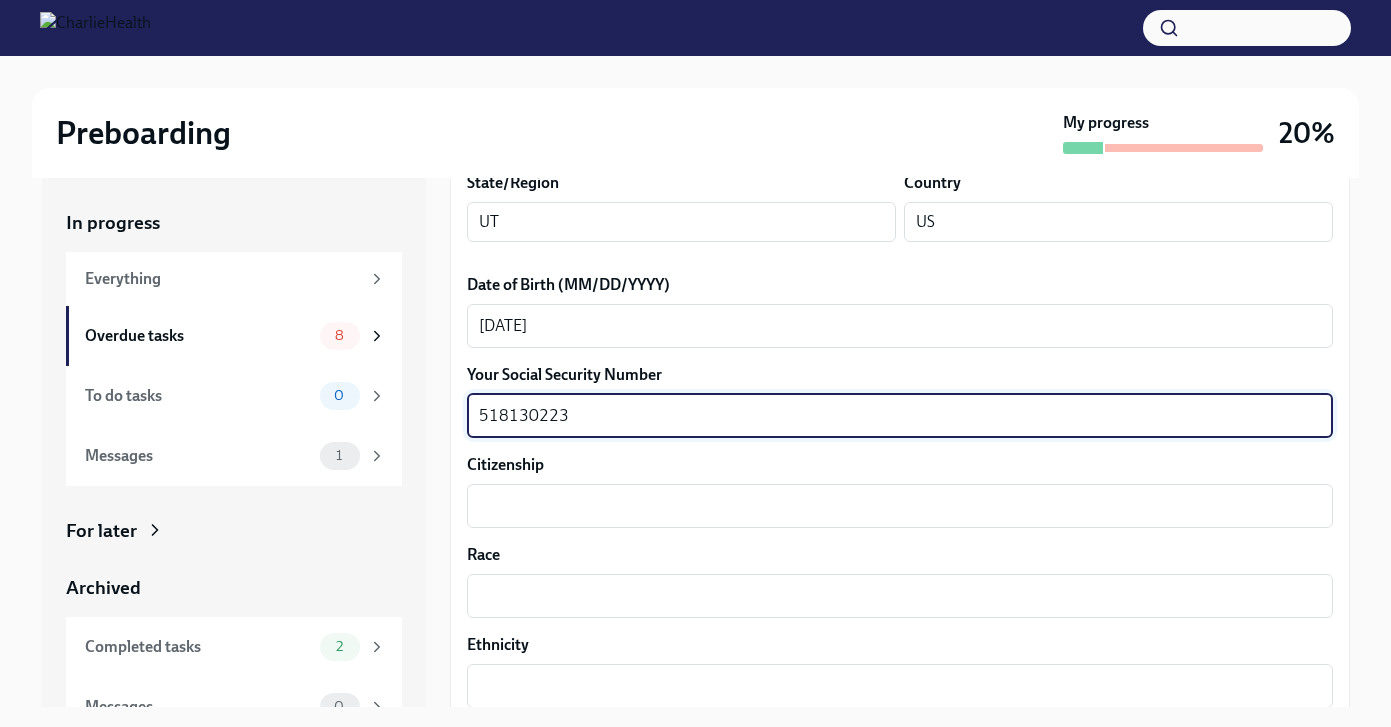 scroll, scrollTop: 922, scrollLeft: 0, axis: vertical 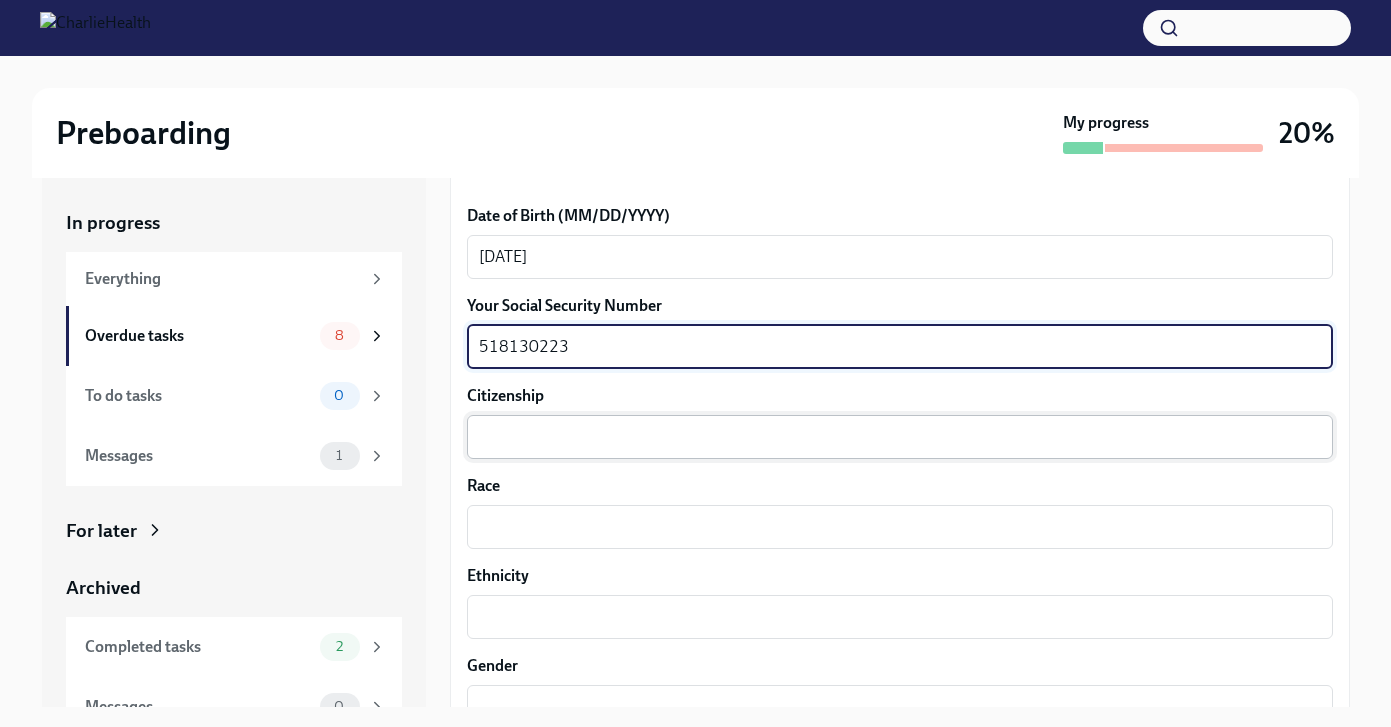 type on "518130223" 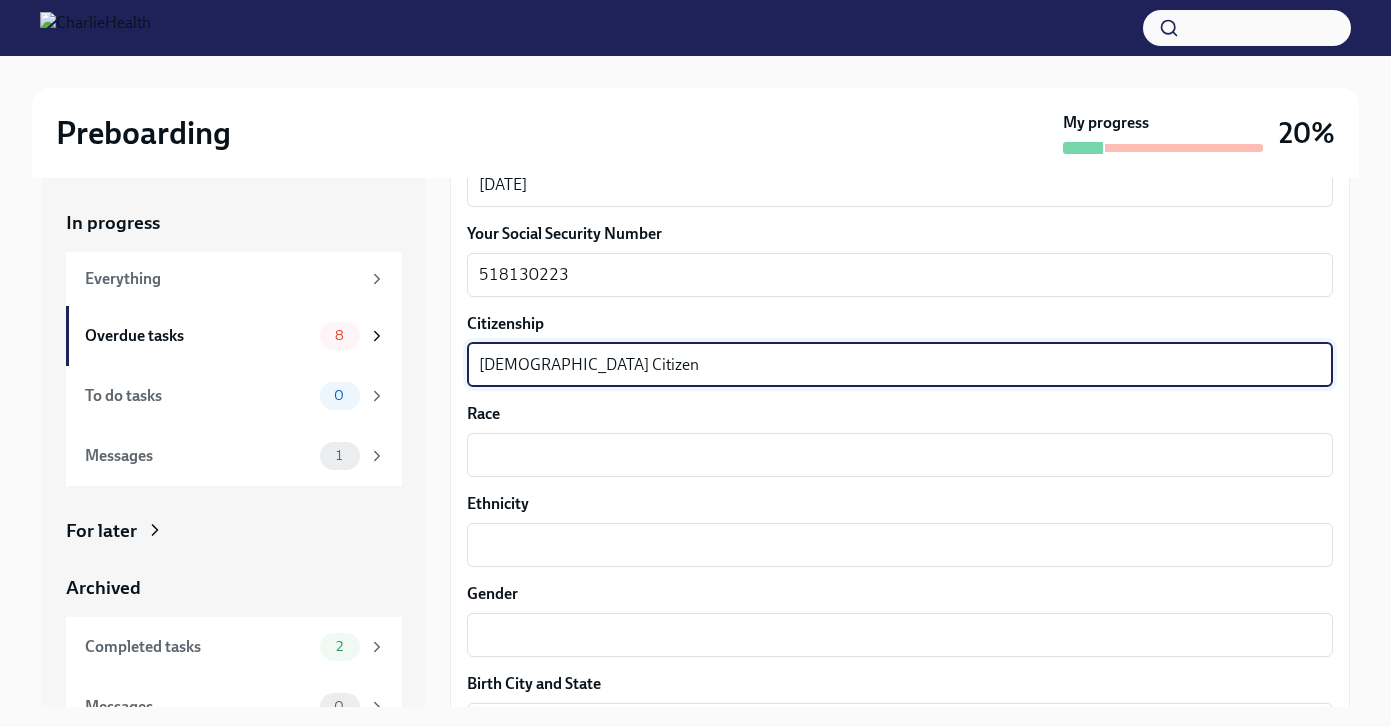 scroll, scrollTop: 1049, scrollLeft: 0, axis: vertical 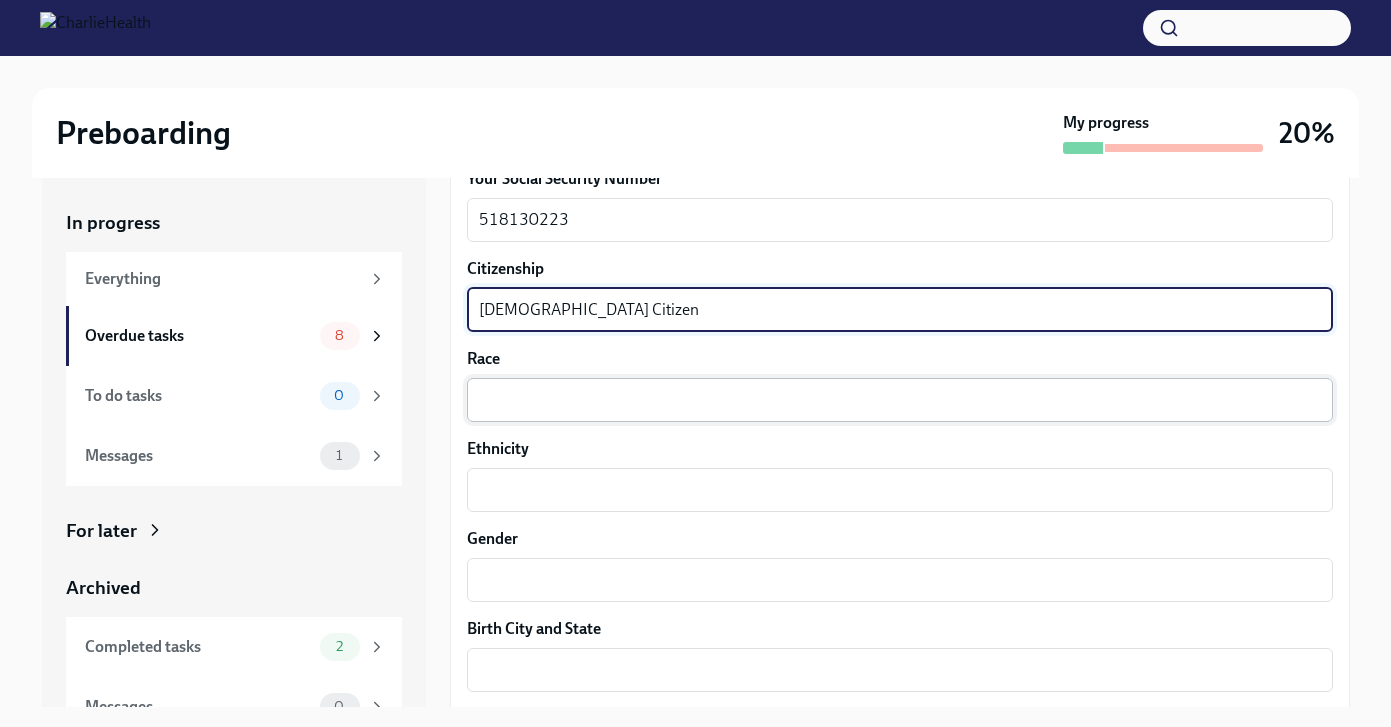 type on "[DEMOGRAPHIC_DATA] Citizen" 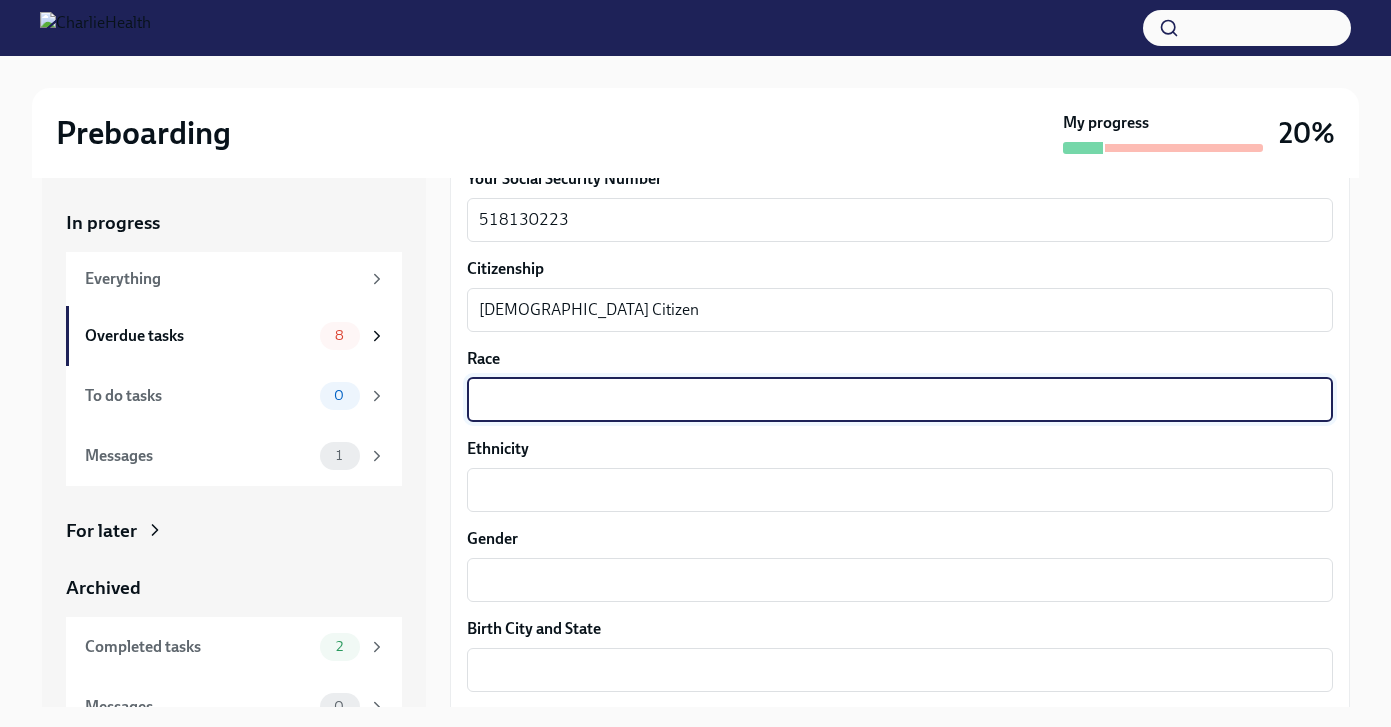 type on "W" 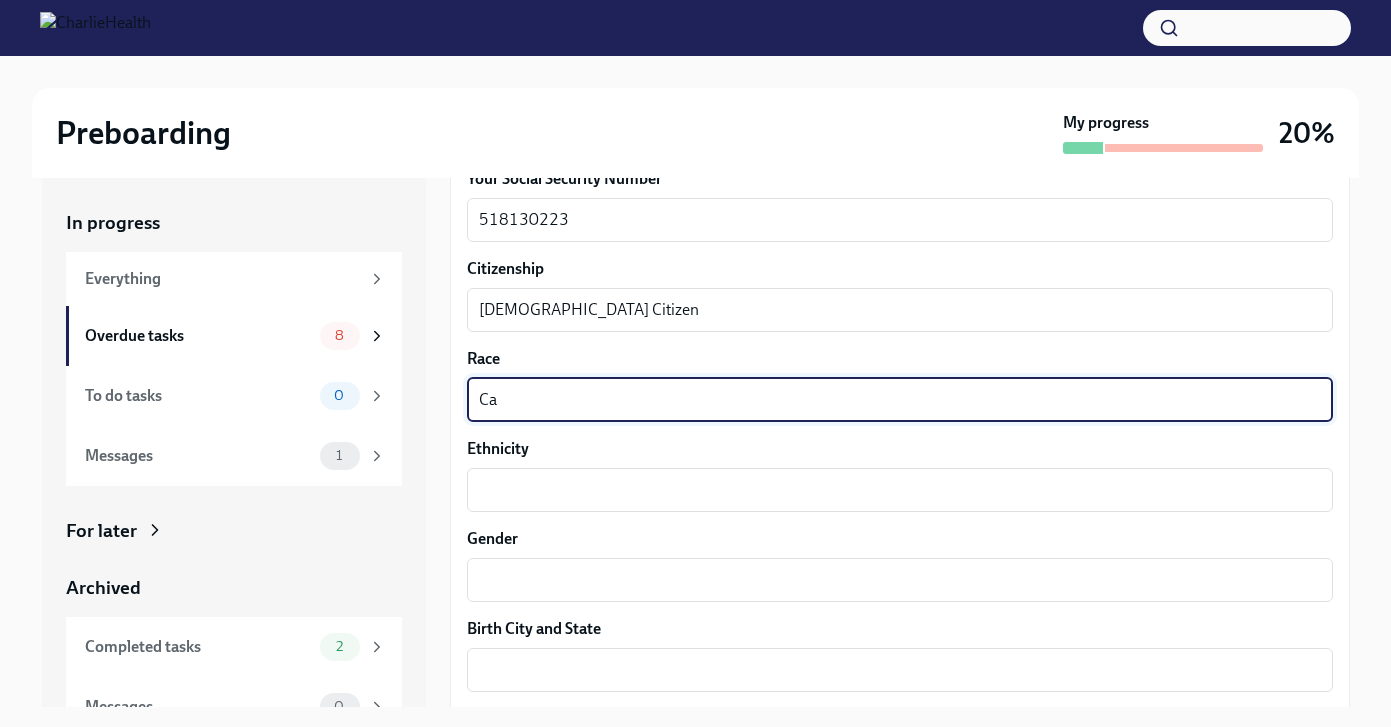 type on "C" 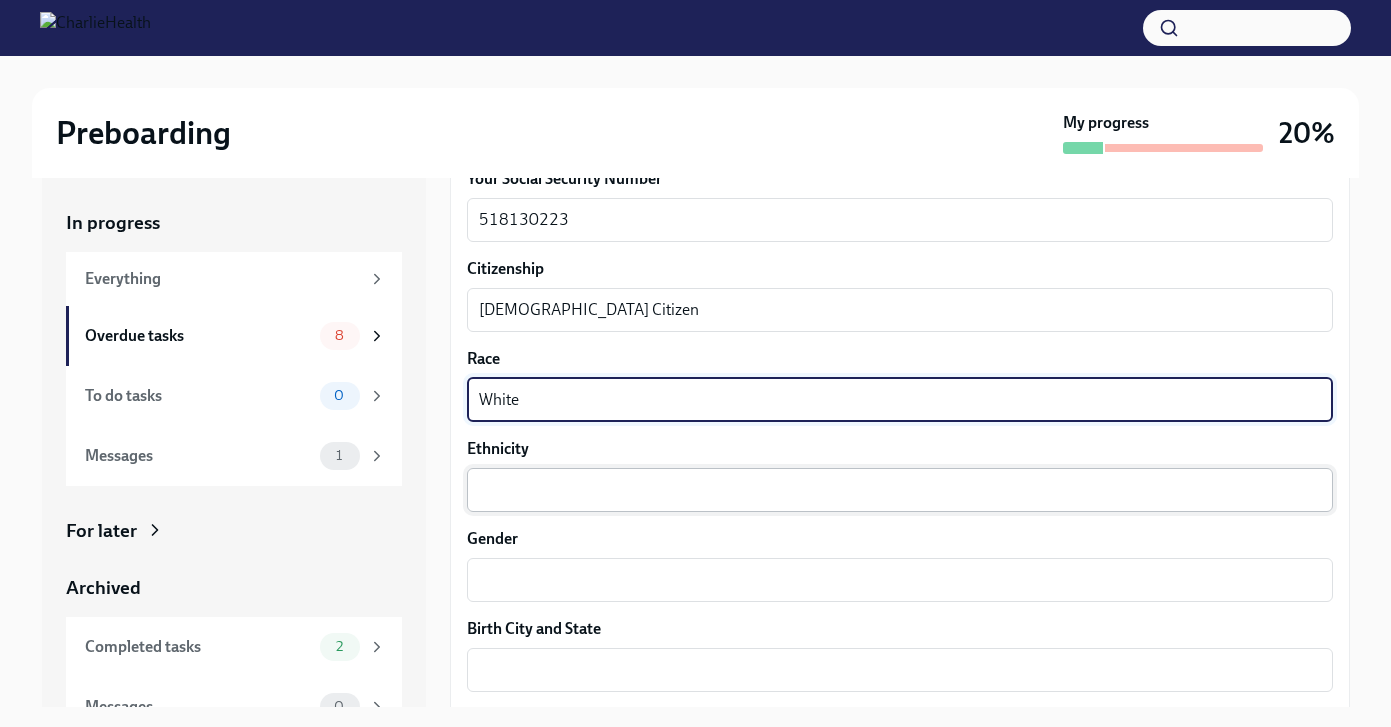 type on "White" 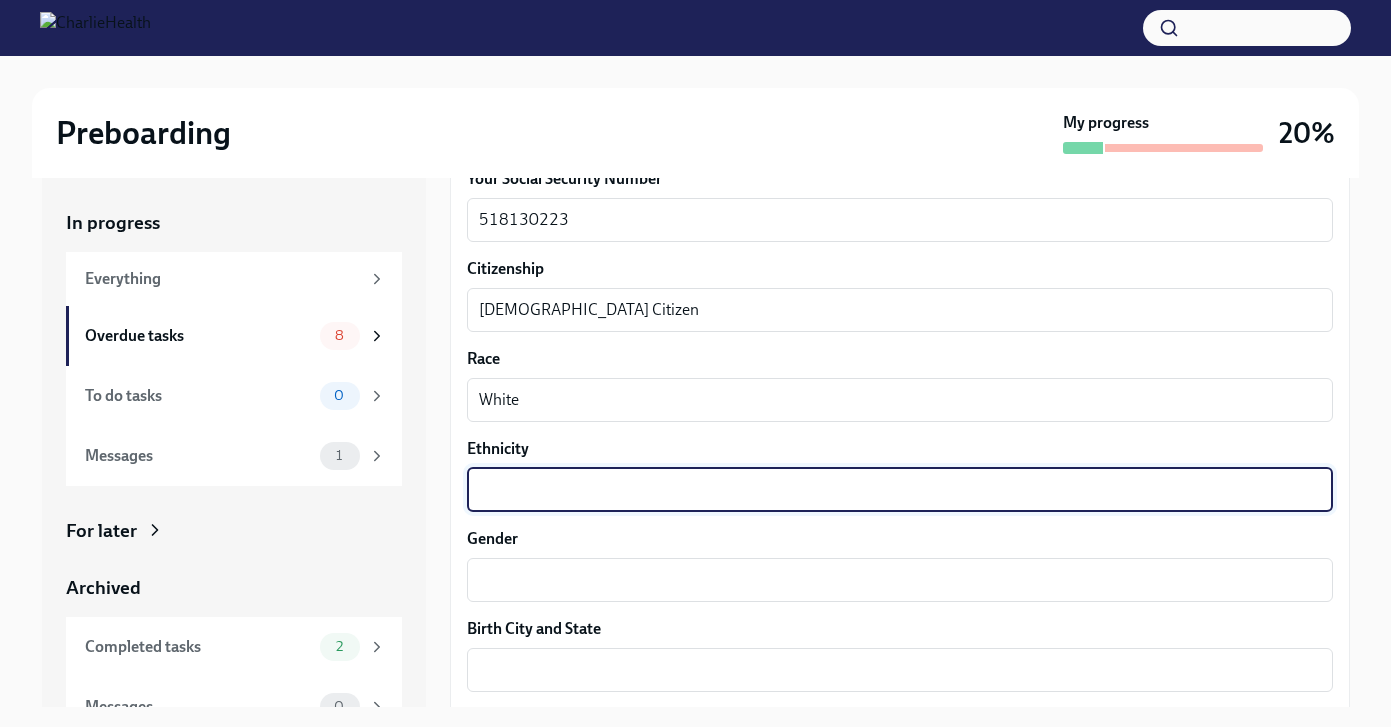 click on "Ethnicity" at bounding box center [900, 490] 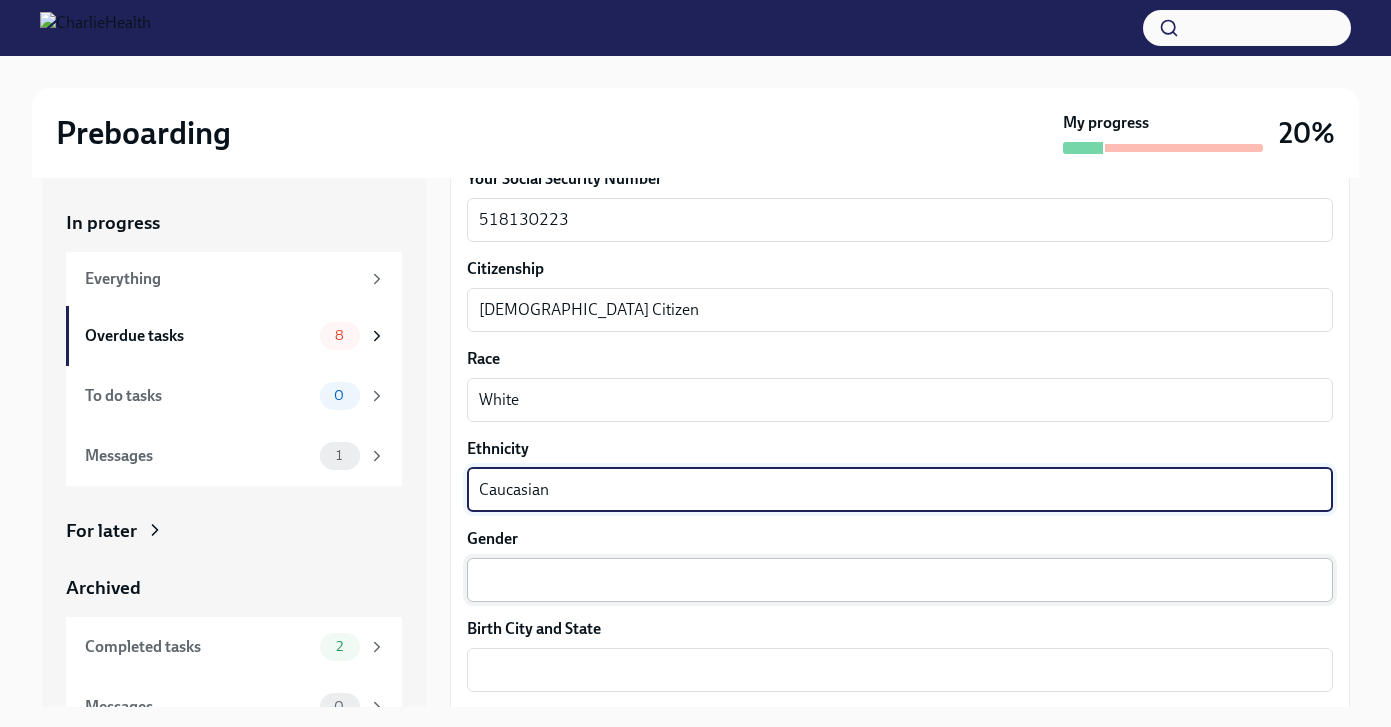 type on "Caucasian" 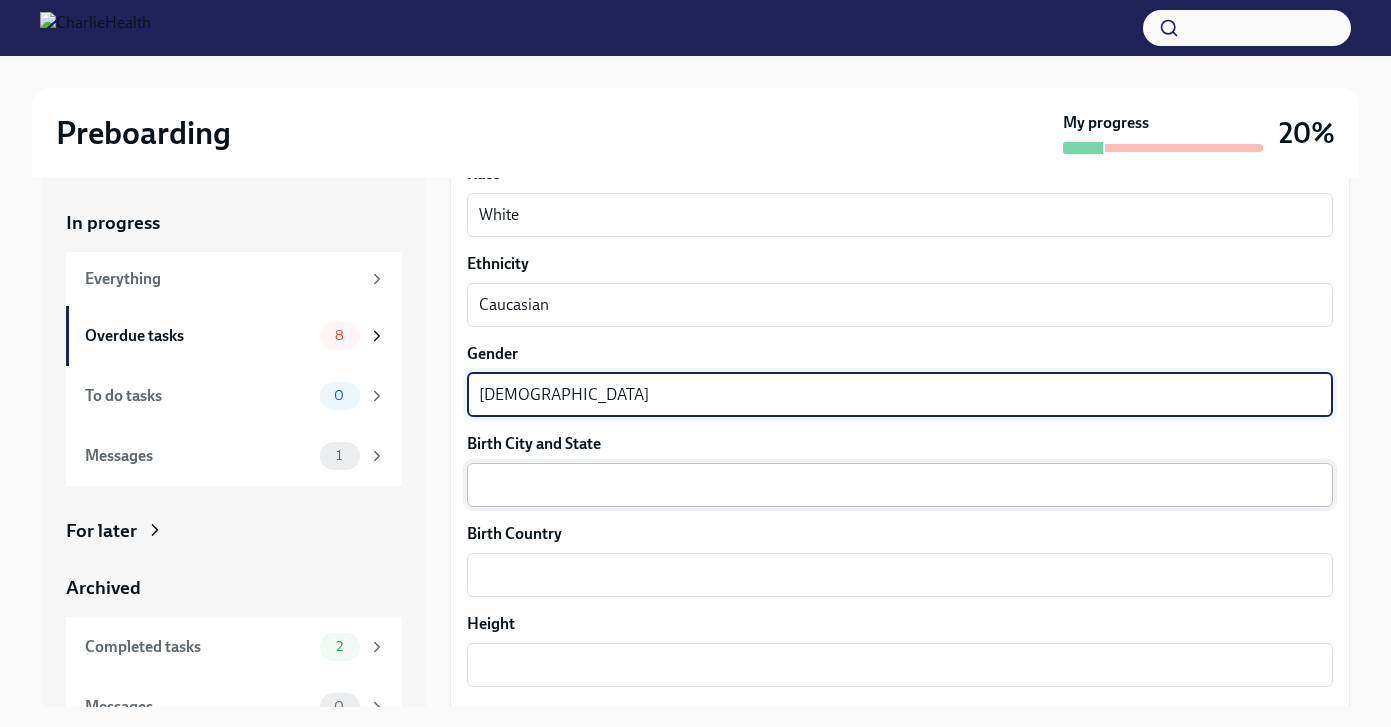 scroll, scrollTop: 1349, scrollLeft: 0, axis: vertical 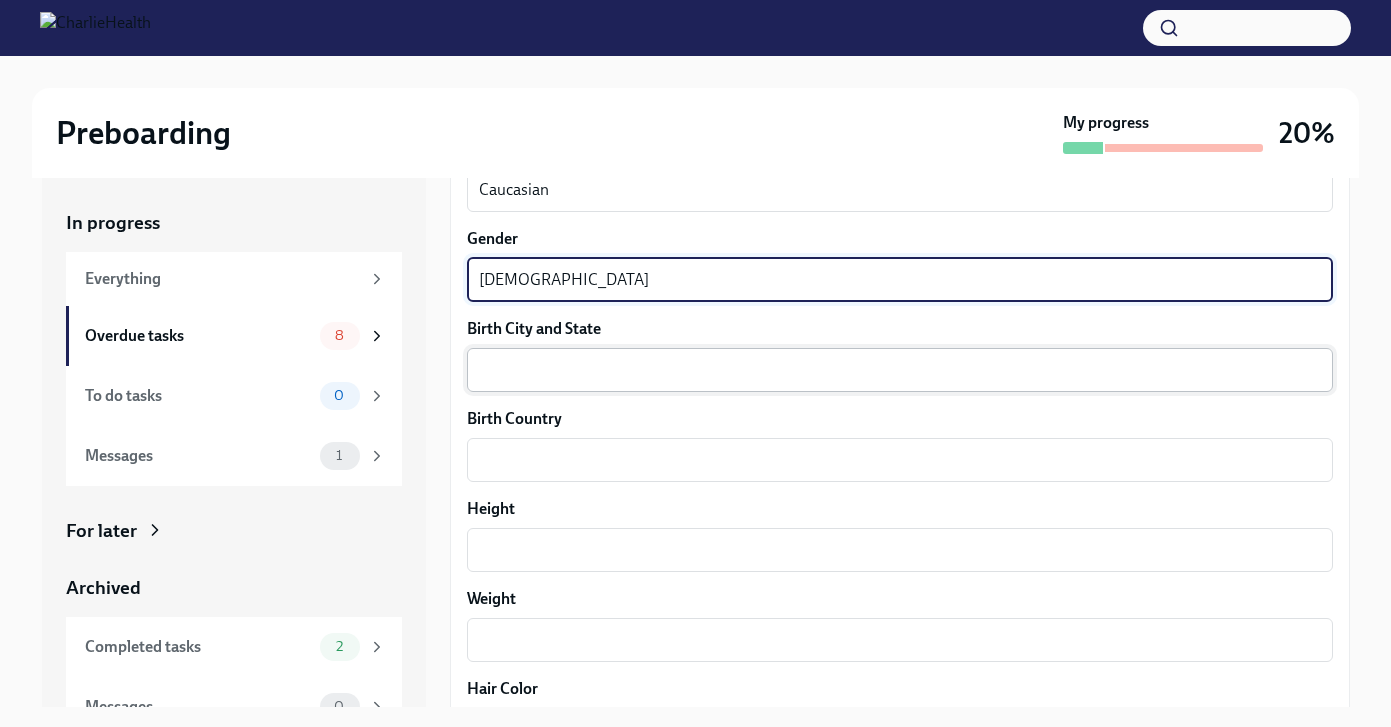 type on "[DEMOGRAPHIC_DATA]" 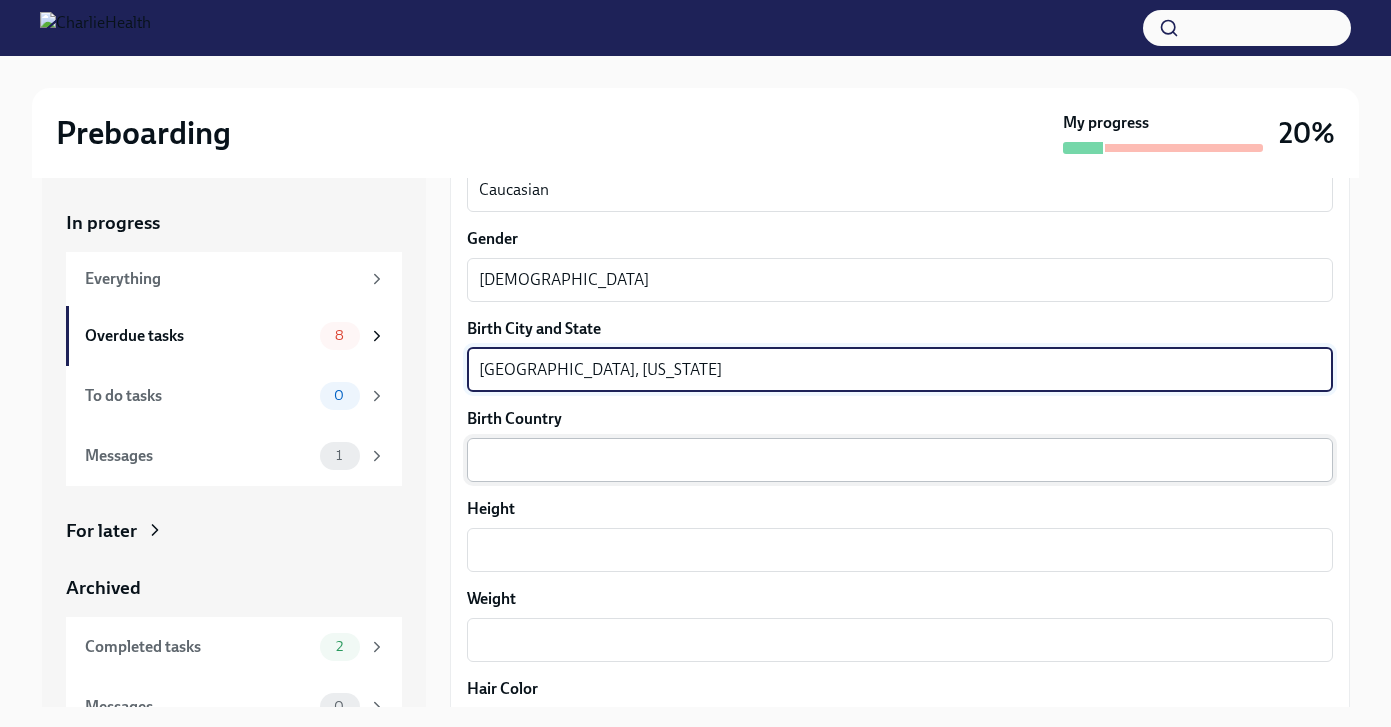 type on "[GEOGRAPHIC_DATA], [US_STATE]" 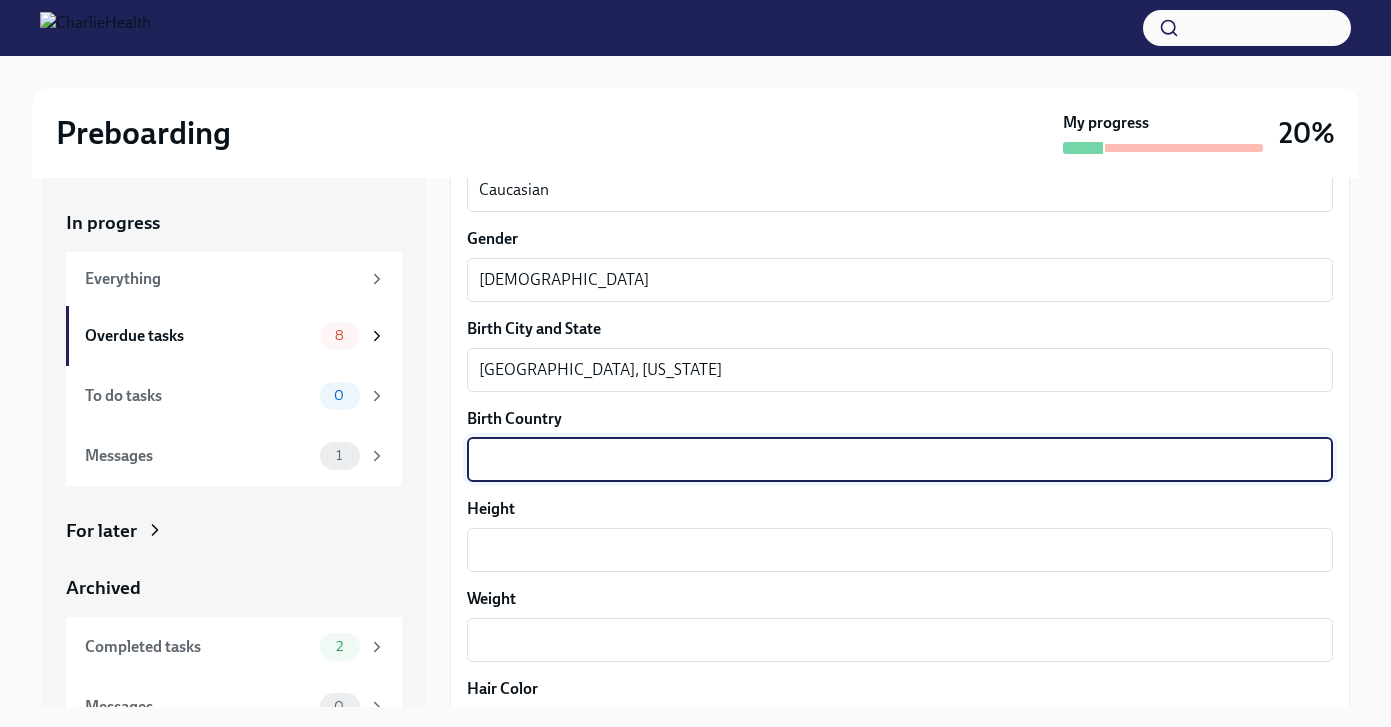 click on "Birth Country" at bounding box center [900, 460] 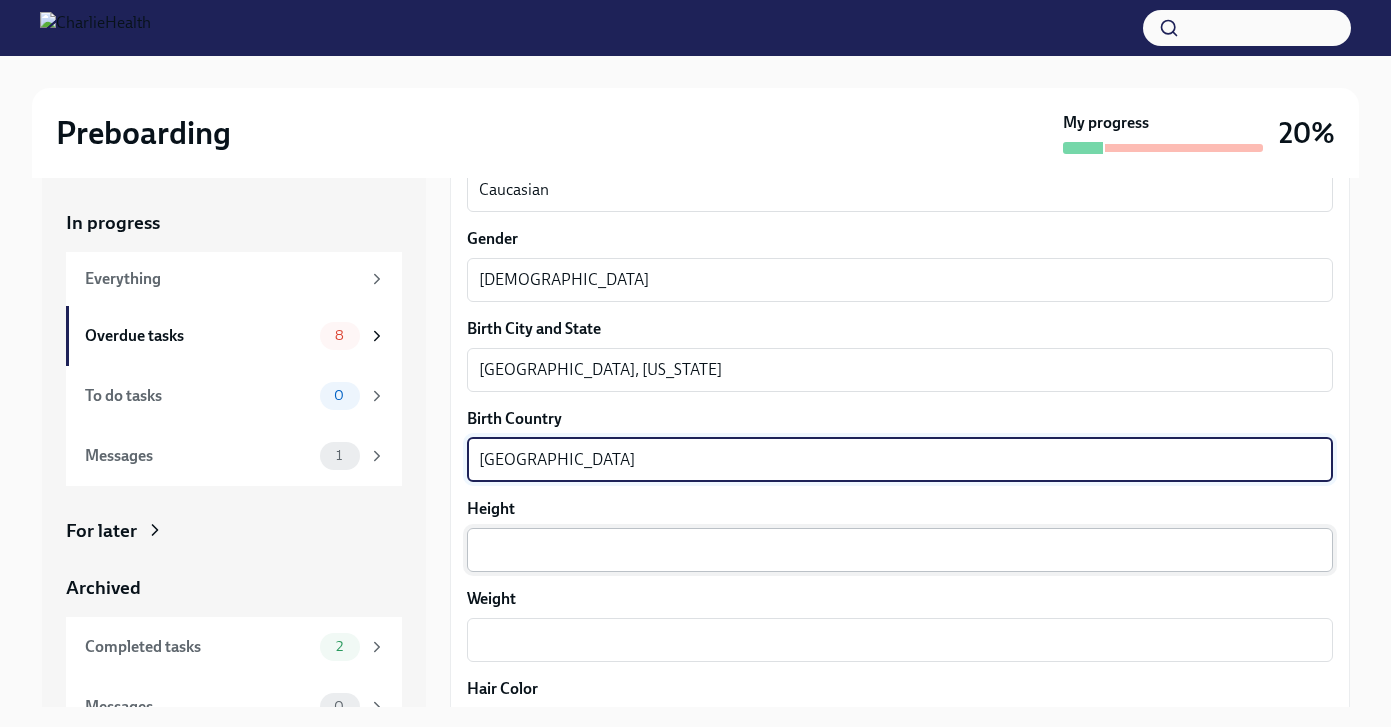 type on "[GEOGRAPHIC_DATA]" 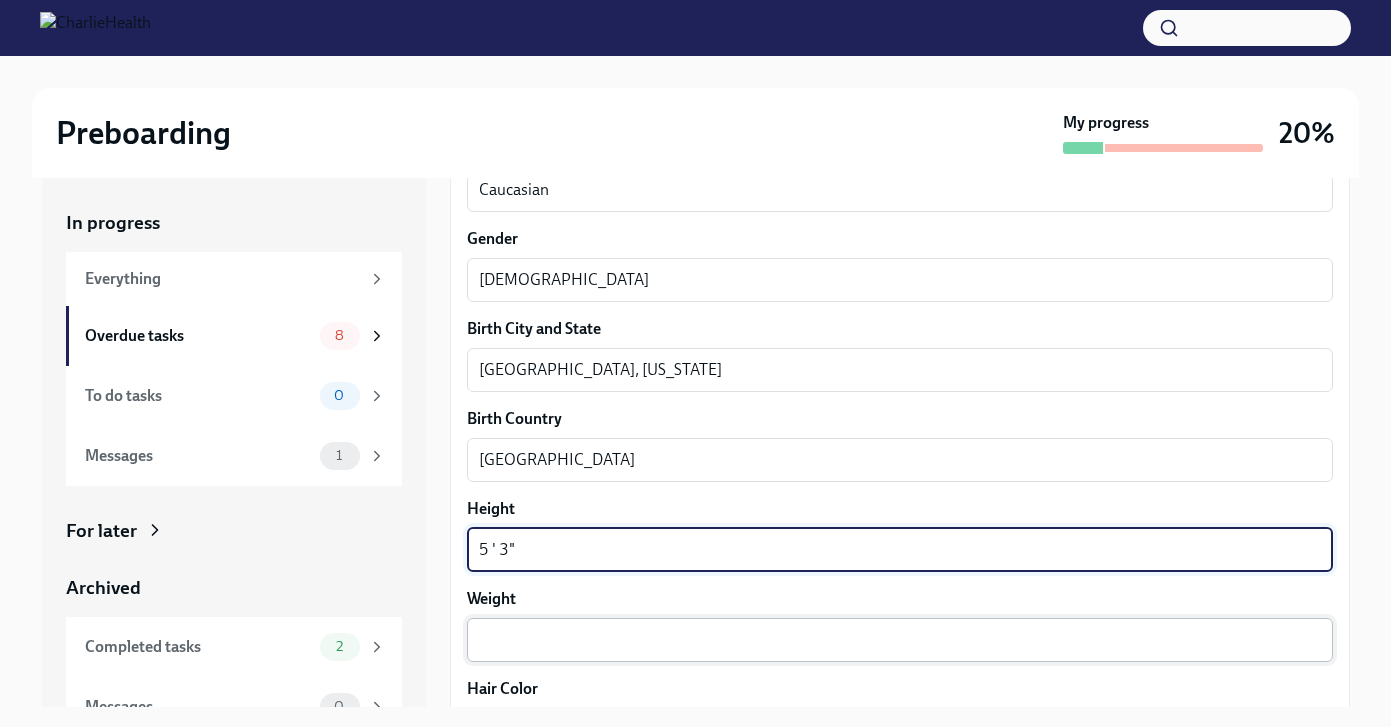 type on "5 ' 3"" 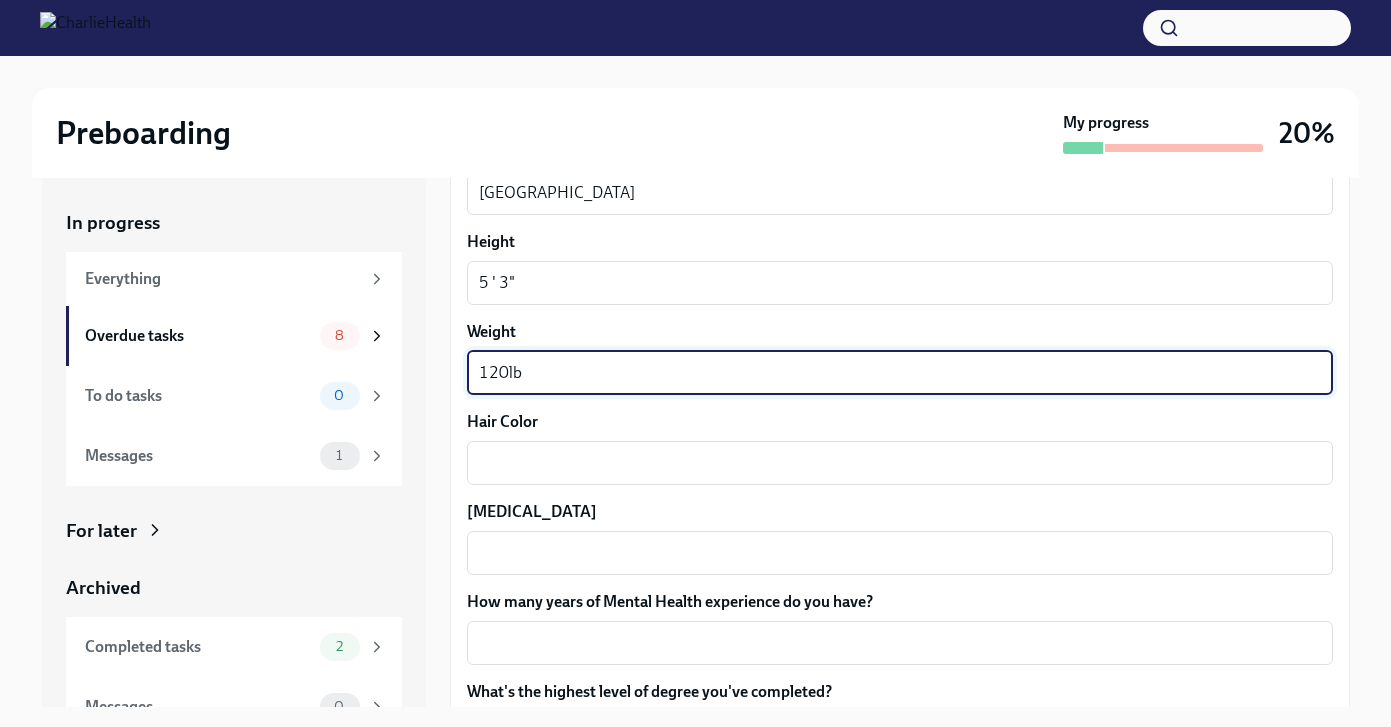 scroll, scrollTop: 1636, scrollLeft: 0, axis: vertical 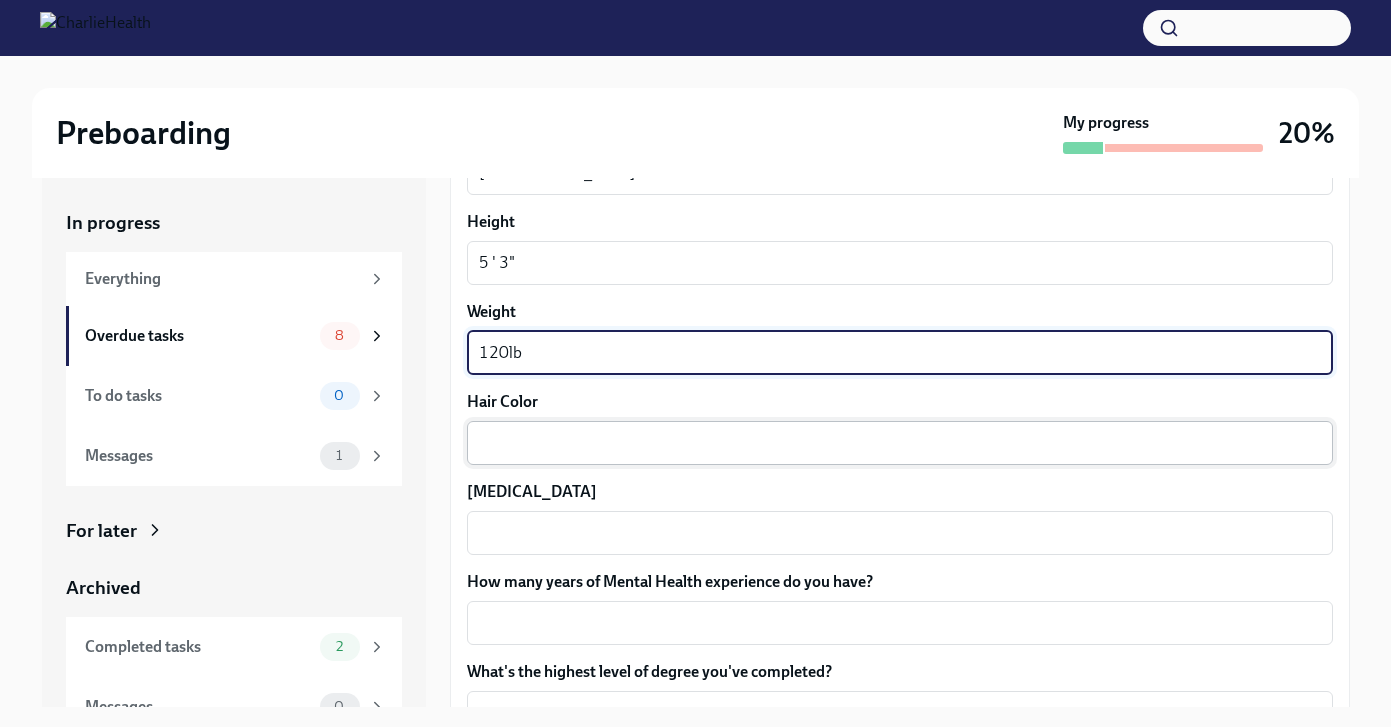 type on "120lb" 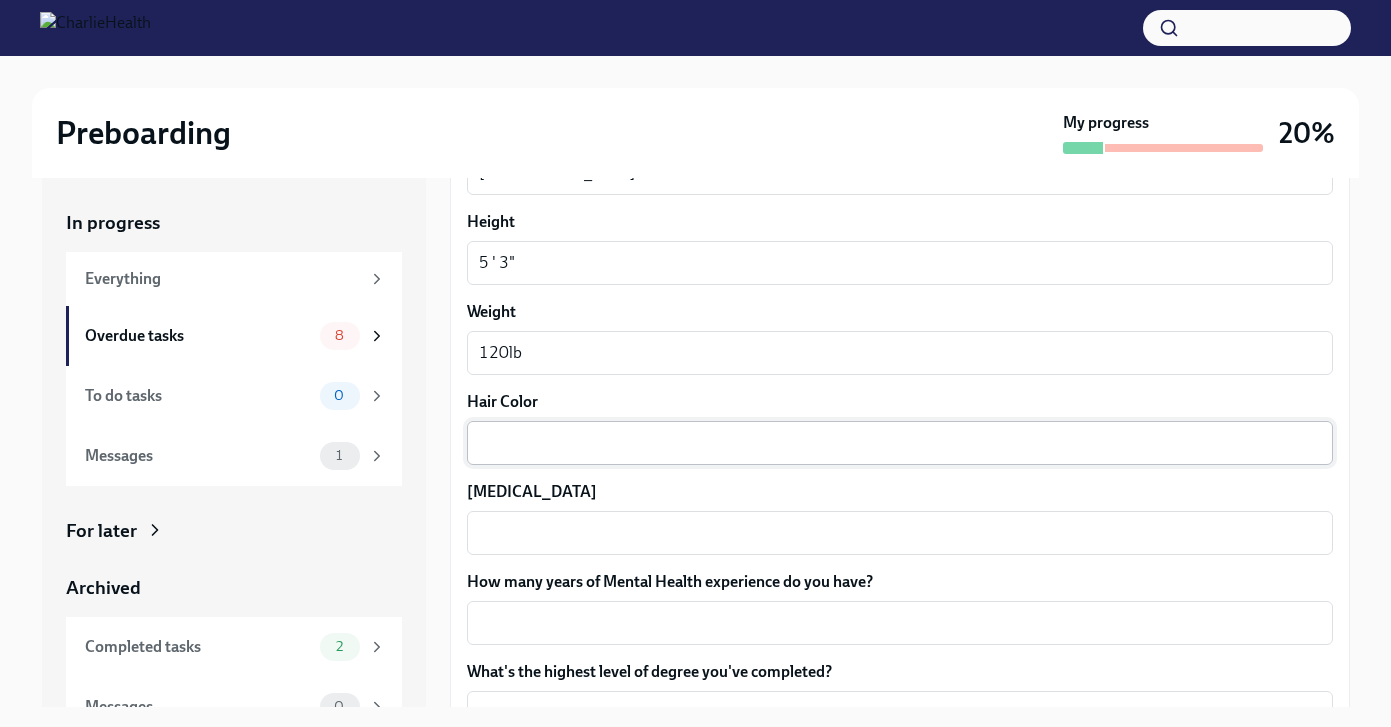 click on "x ​" at bounding box center (900, 443) 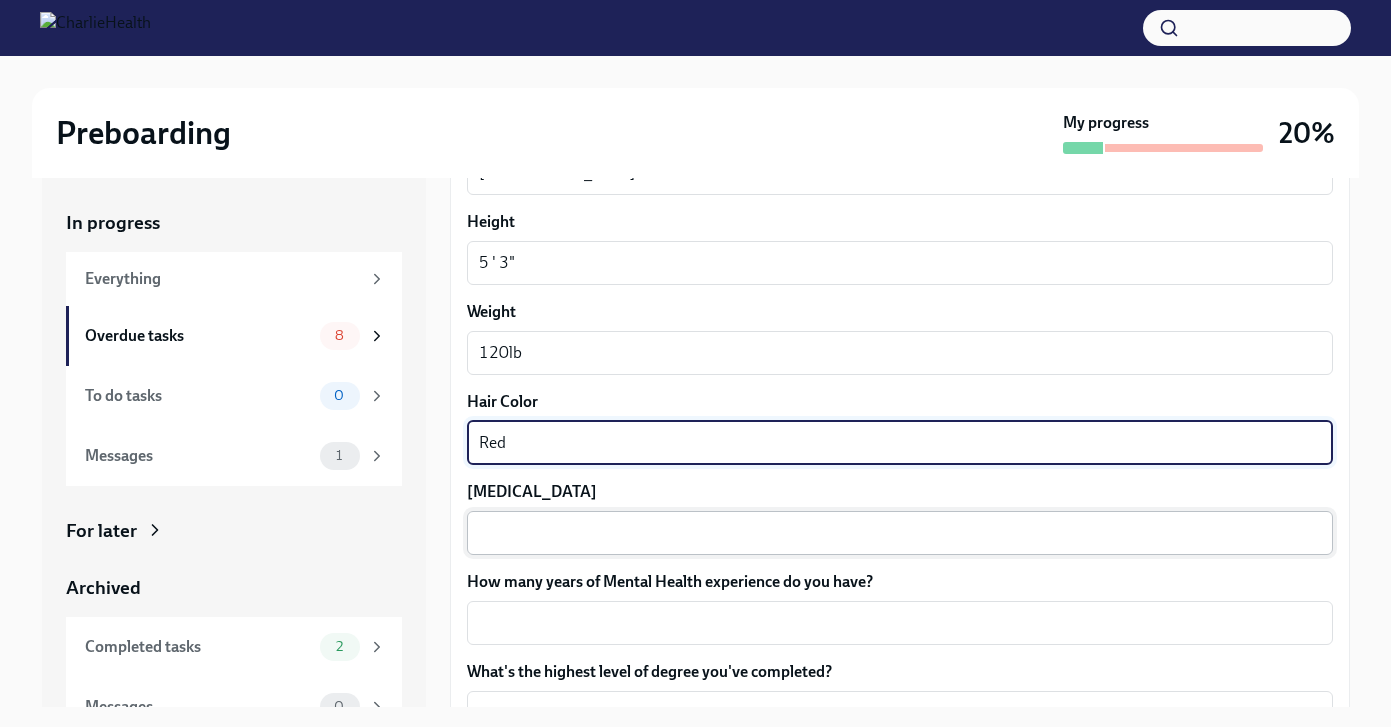 type on "Red" 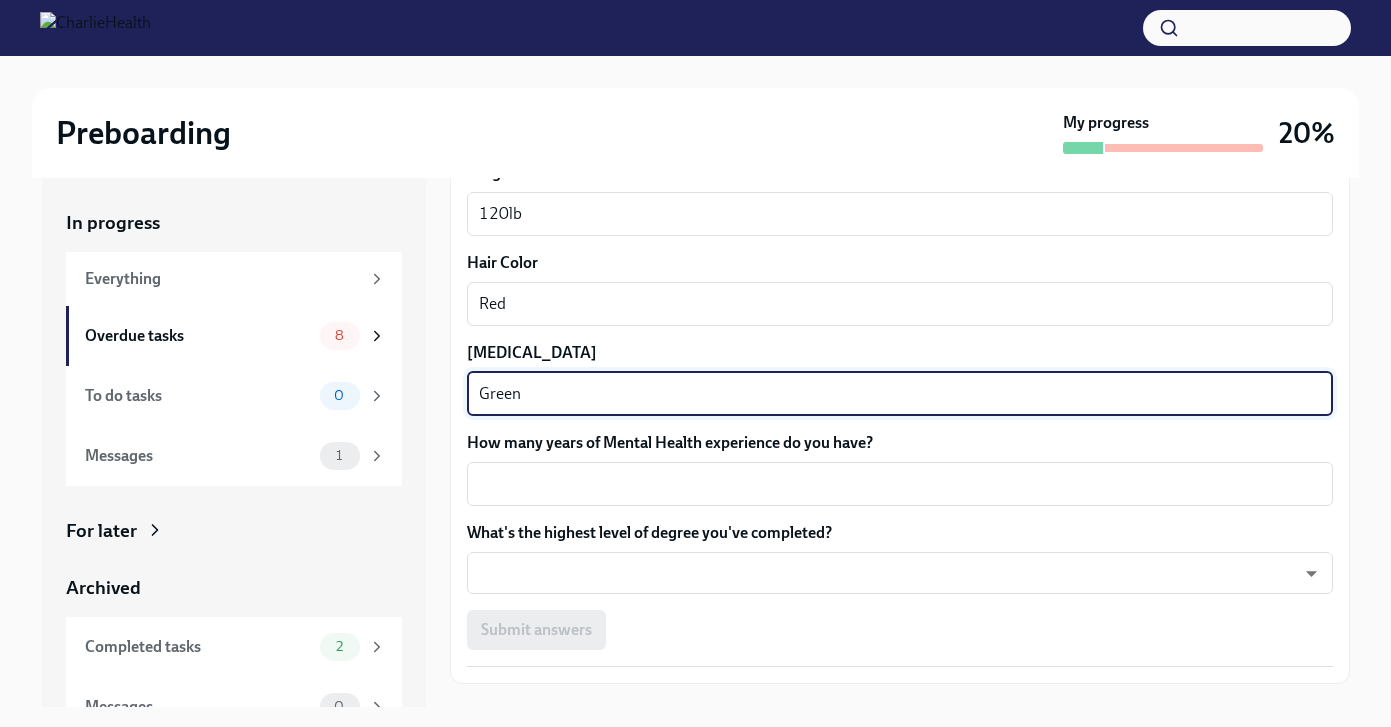 scroll, scrollTop: 1774, scrollLeft: 0, axis: vertical 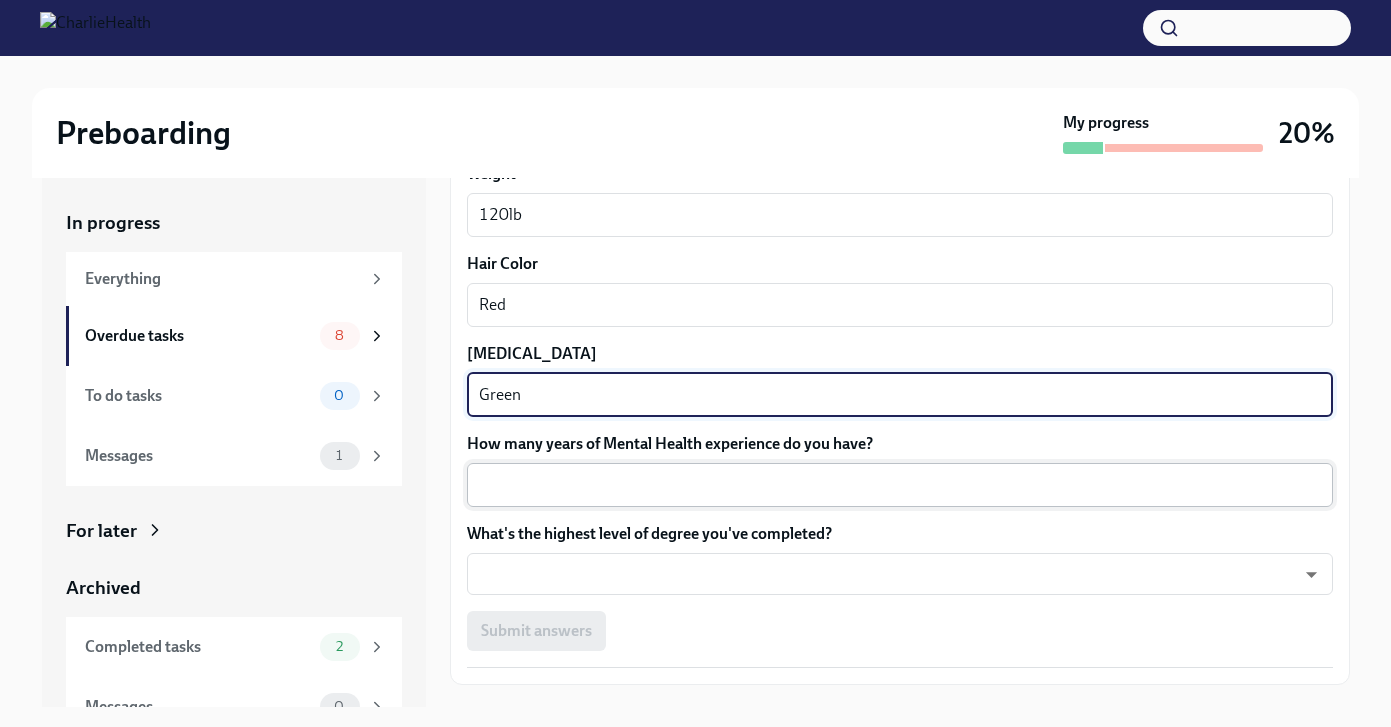 type on "Green" 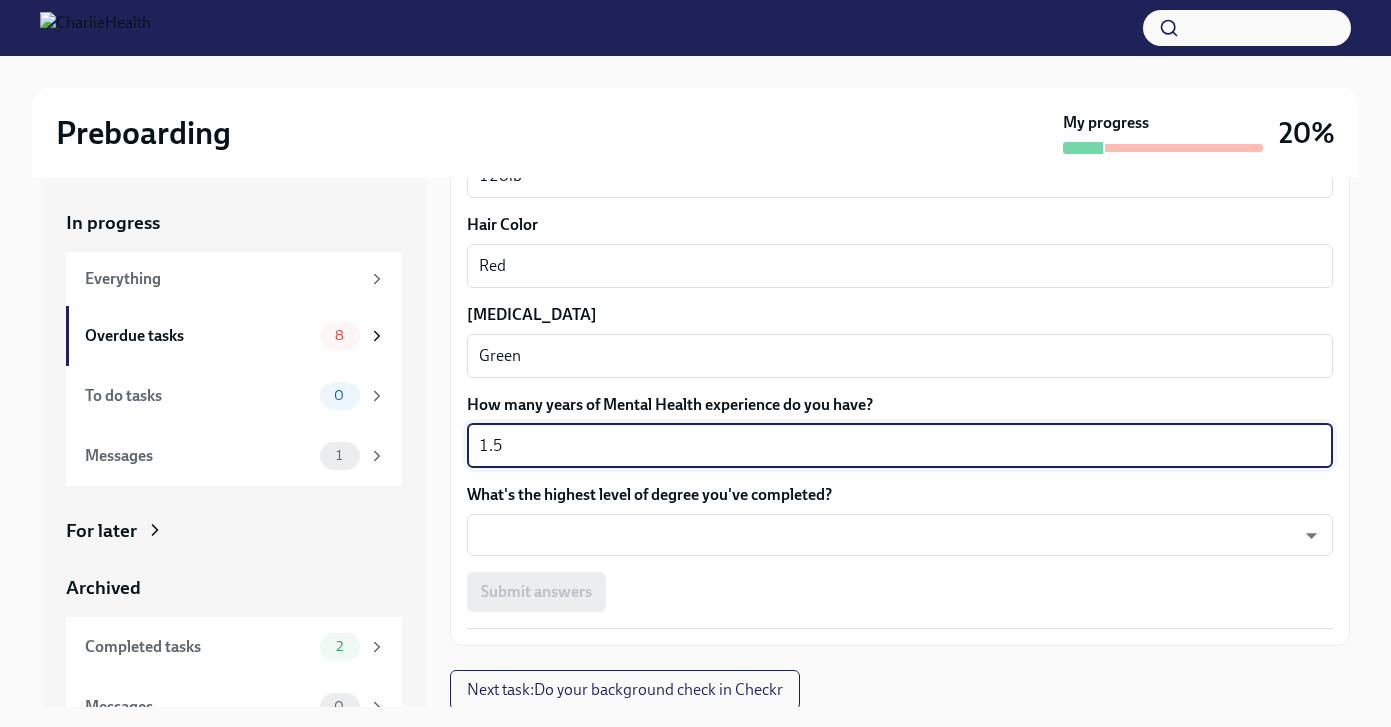 scroll, scrollTop: 1816, scrollLeft: 0, axis: vertical 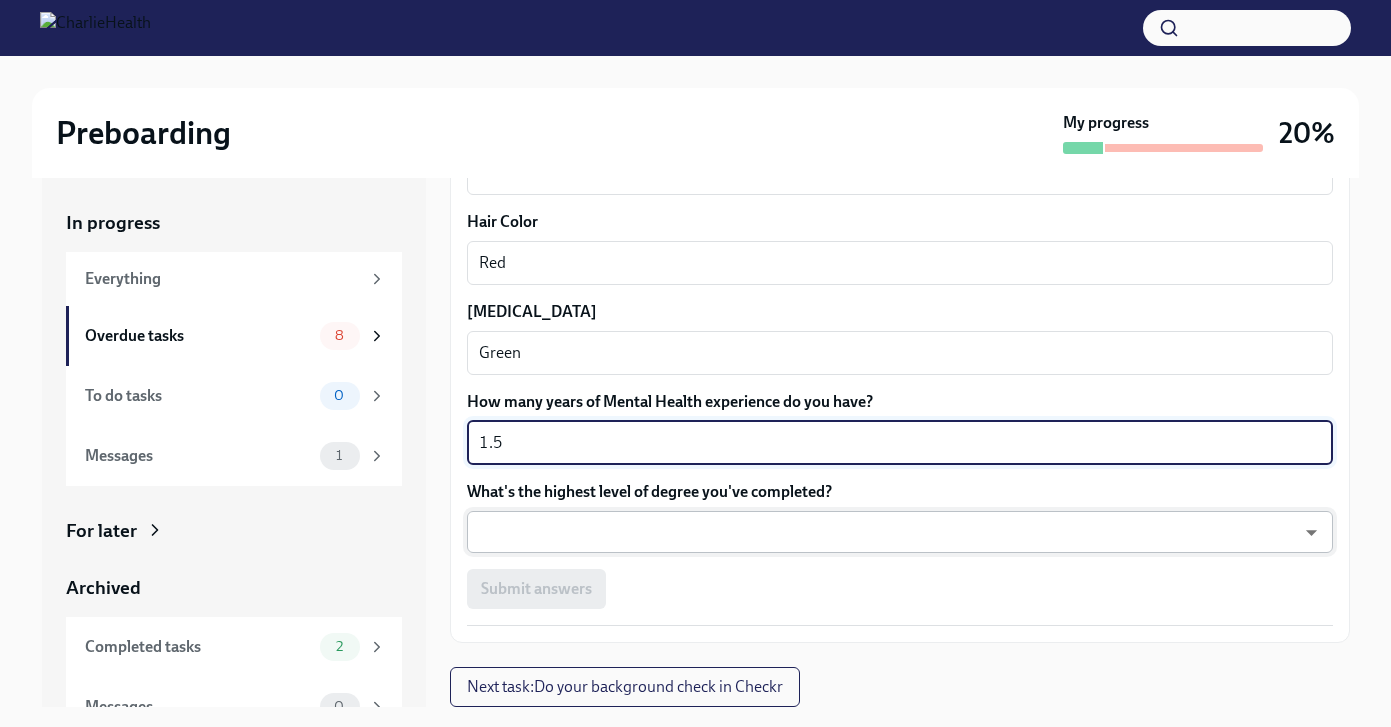 type on "1.5" 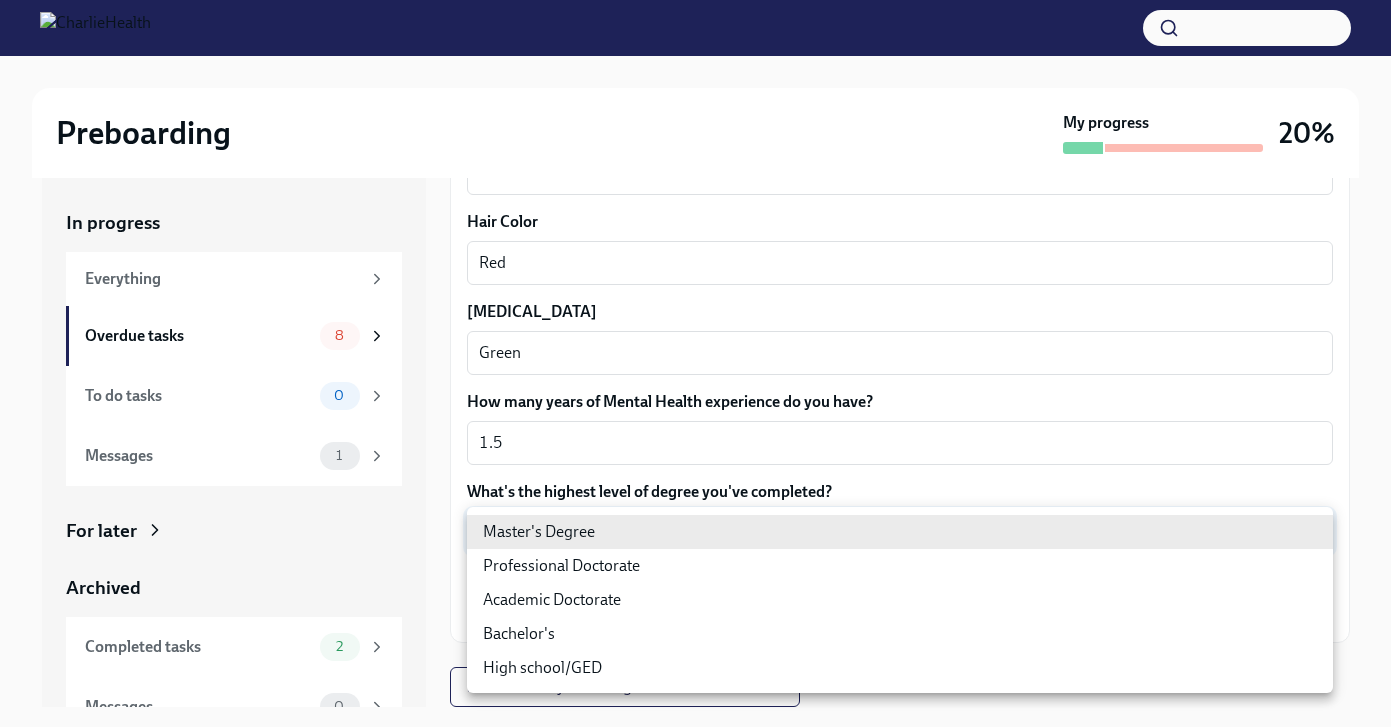 click on "Preboarding My progress 20% In progress Everything Overdue tasks 8 To do tasks 0 Messages 1 For later Archived Completed tasks 2 Messages 0 Fill out the onboarding form Overdue Due  [DATE] We need some info from you to start setting you up in payroll and other systems.  Please fill out this form ASAP  Please note each field needs to be completed in order for you to submit.
Note : Please fill out this form as accurately as possible. Several states require specific demographic information that we have to input on your behalf. We understand that some of these questions feel personal to answer, and we appreciate your understanding that this is required for compliance clearance. About you Your preferred first name [PERSON_NAME] x ​ Your legal last name [PERSON_NAME] x ​ Please provide any previous names/ aliases-put None if N/A [PERSON_NAME] x ​ Street Address [STREET_ADDRESS][GEOGRAPHIC_DATA] Address 2 ​ Postal Code 84043-1382 ​ City Lehi ​ State/Region UT ​ Country US ​ x ​" at bounding box center [695, 381] 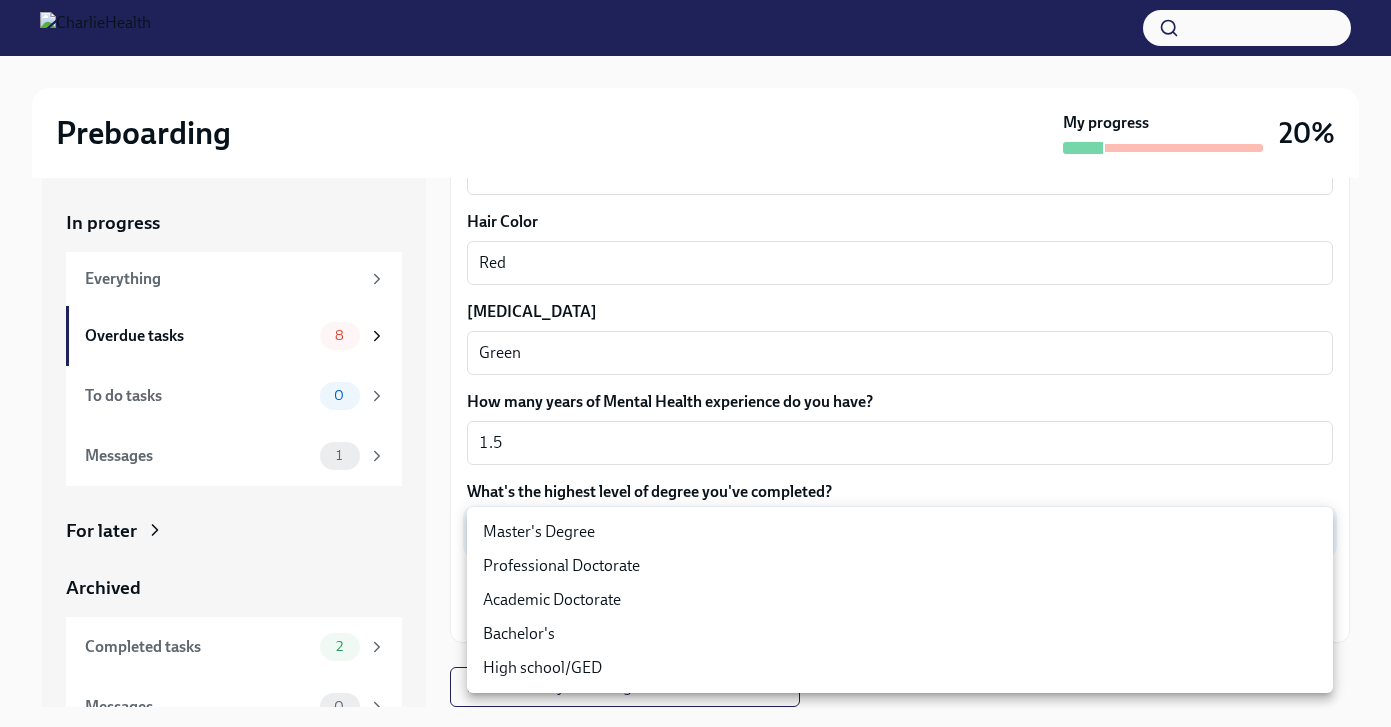 click on "Master's Degree" at bounding box center [900, 532] 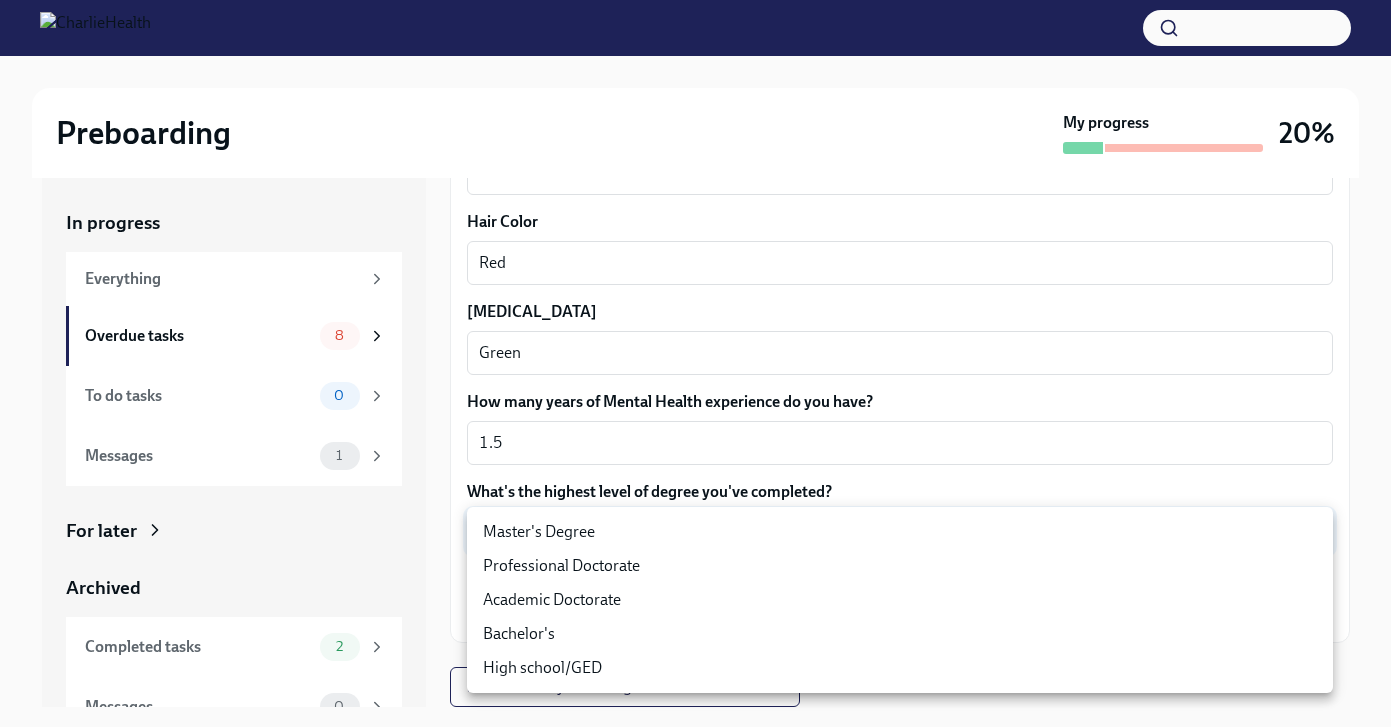 type on "2vBr-ghkD" 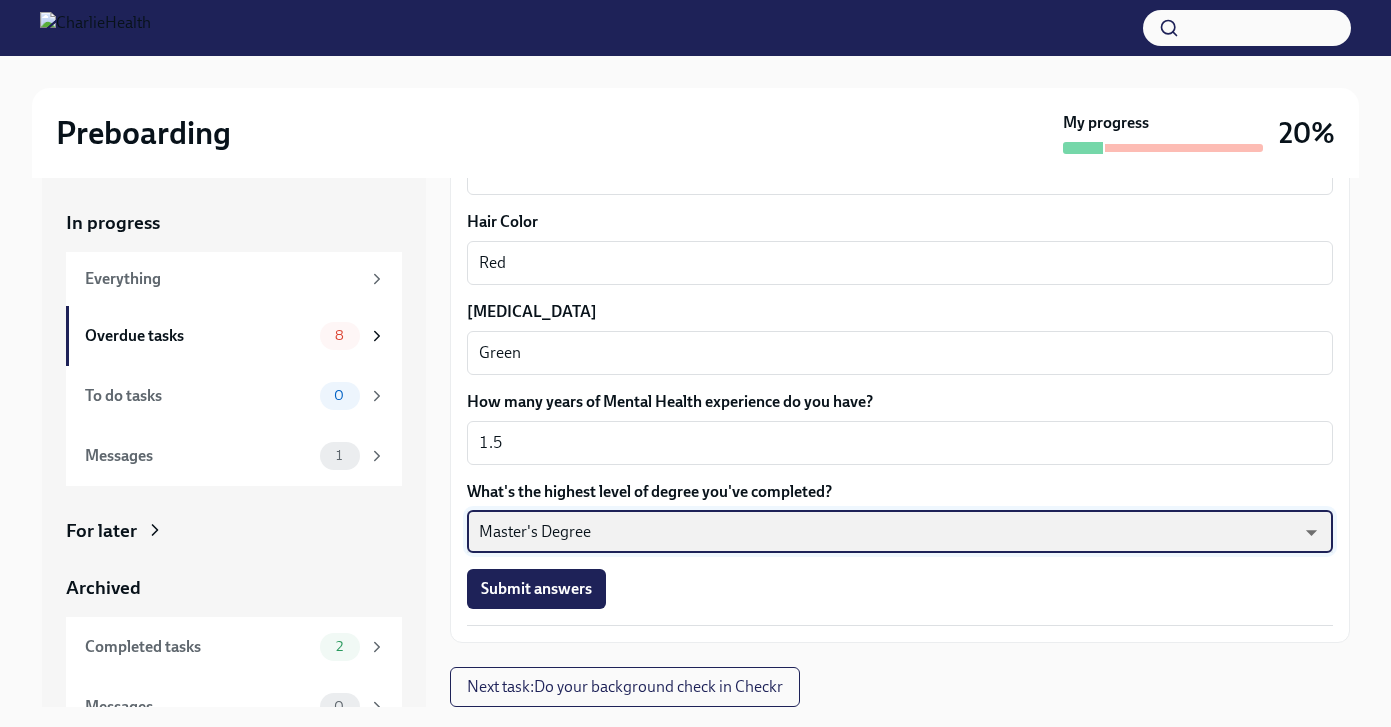 scroll, scrollTop: 36, scrollLeft: 0, axis: vertical 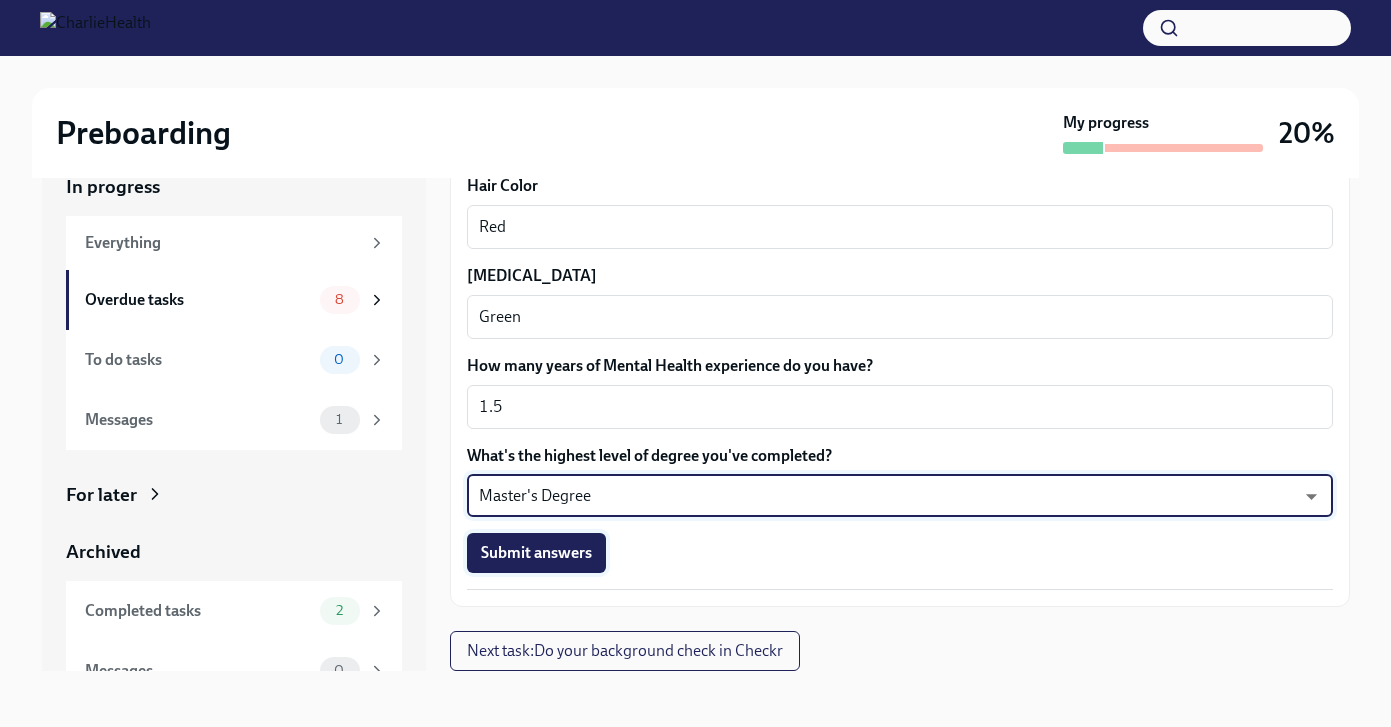 click on "Submit answers" at bounding box center (536, 553) 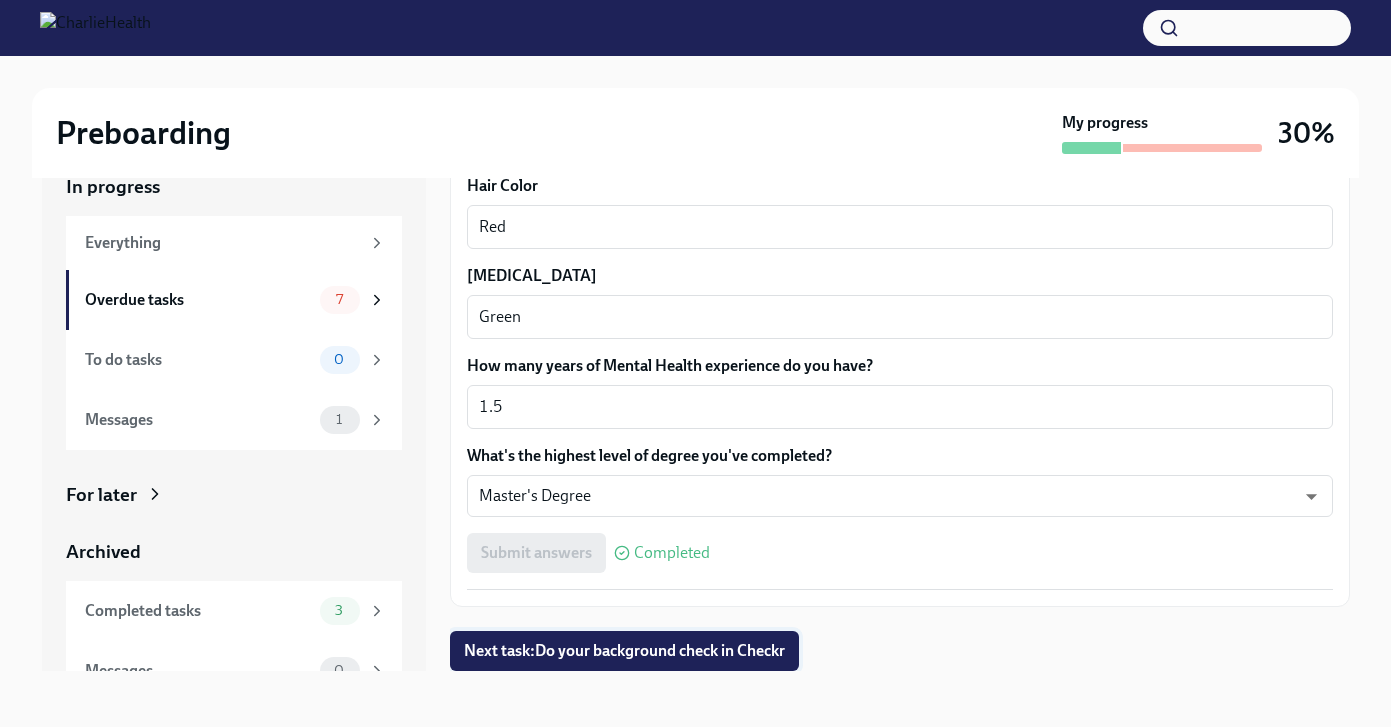 click on "Next task :  Do your background check in Checkr" at bounding box center [624, 651] 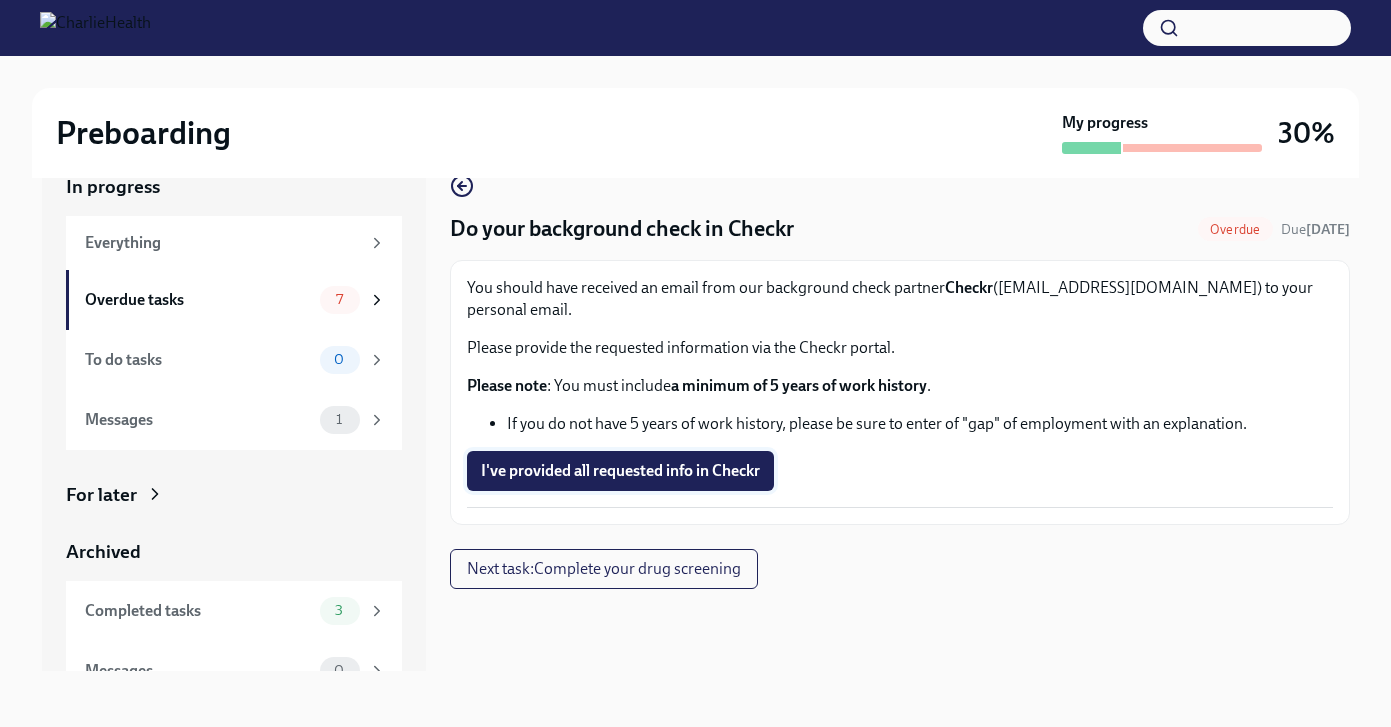 click on "I've provided all requested info in Checkr" at bounding box center [620, 471] 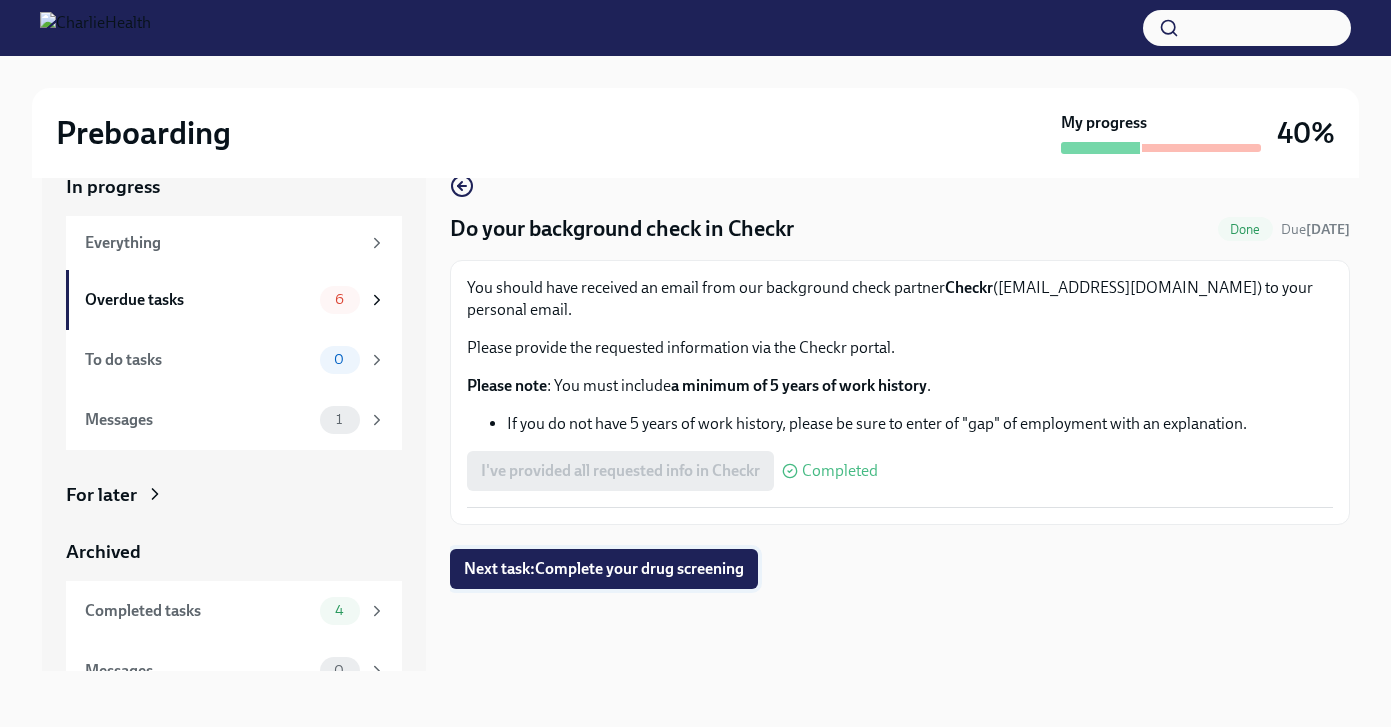 click on "Next task :  Complete your drug screening" at bounding box center [604, 569] 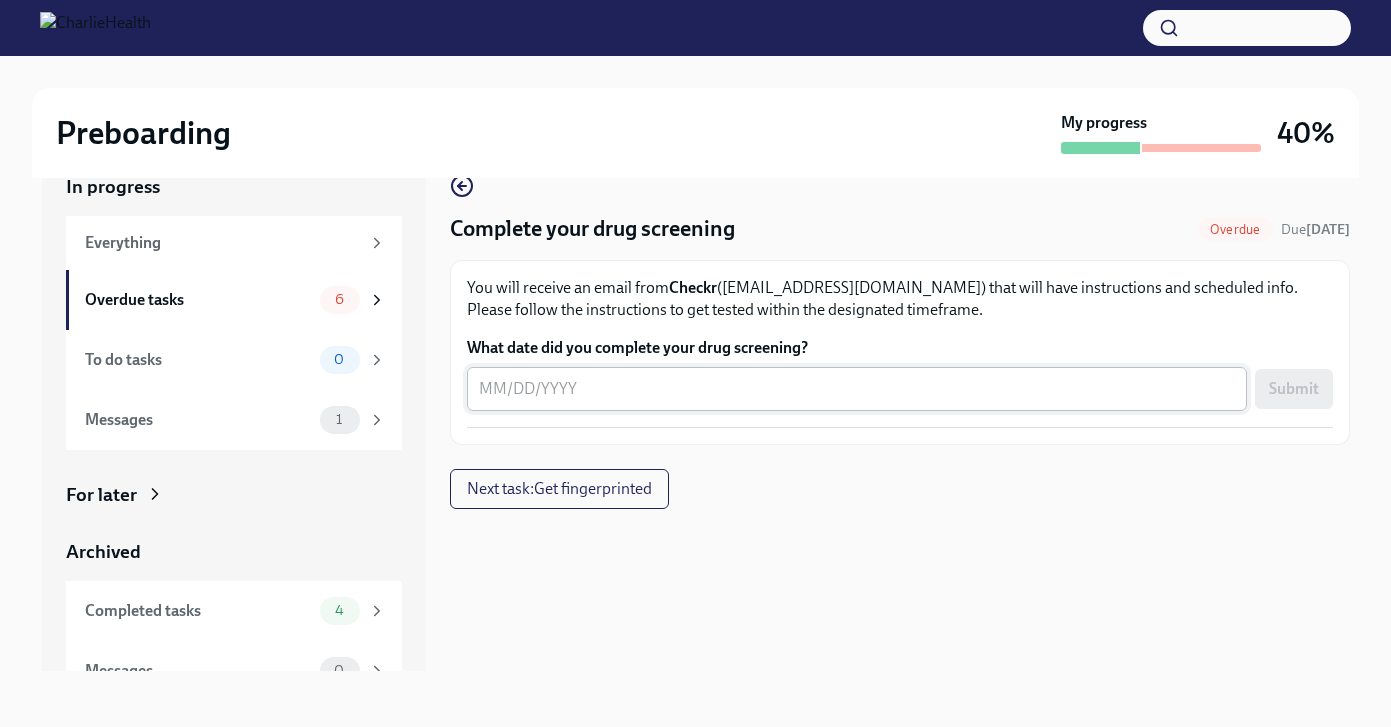 click on "What date did you complete your drug screening?" at bounding box center [857, 389] 